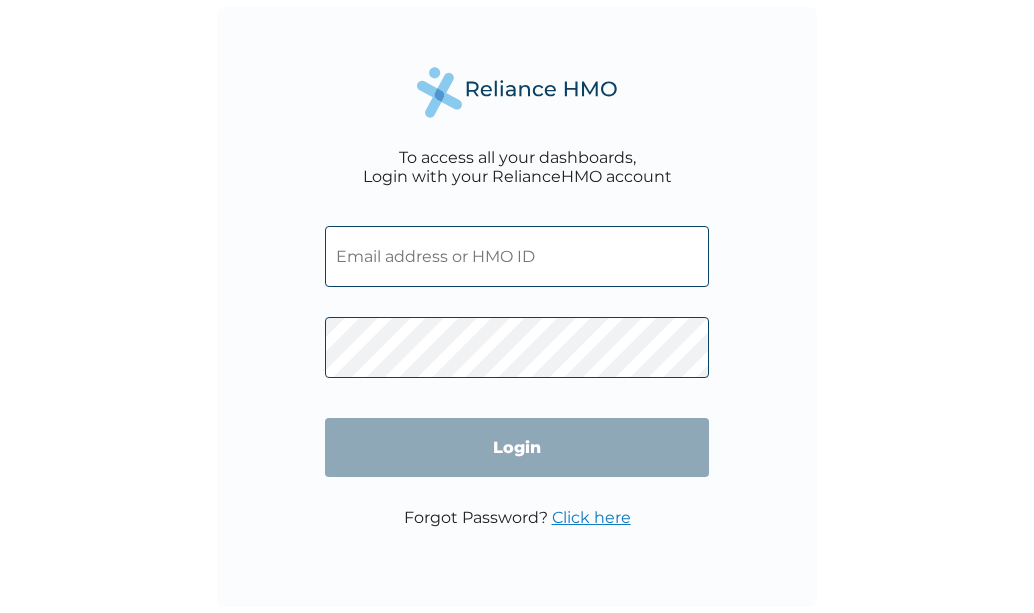 scroll, scrollTop: 0, scrollLeft: 0, axis: both 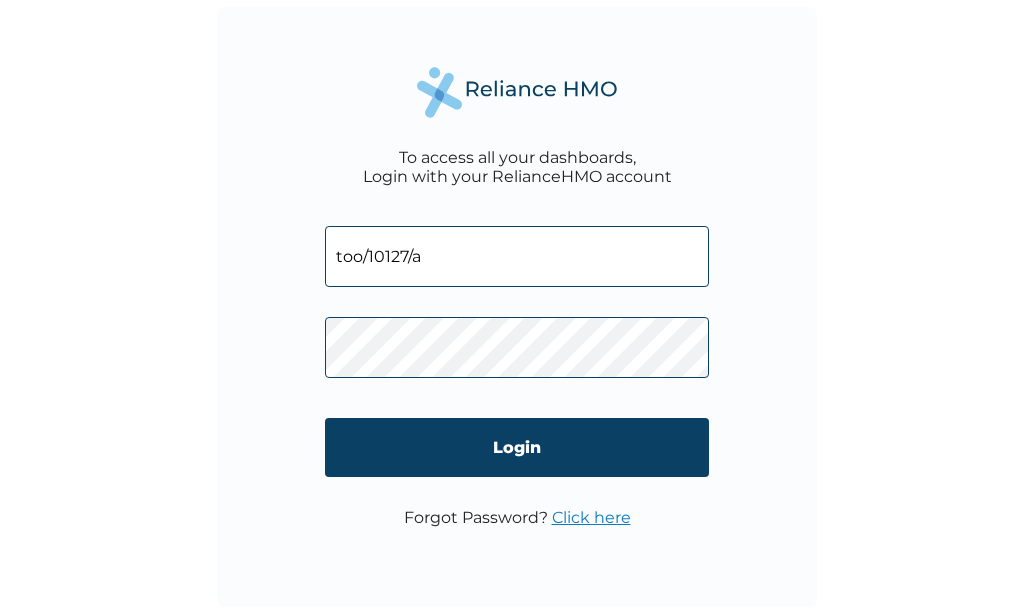 click on "too/10127/a" at bounding box center [517, 256] 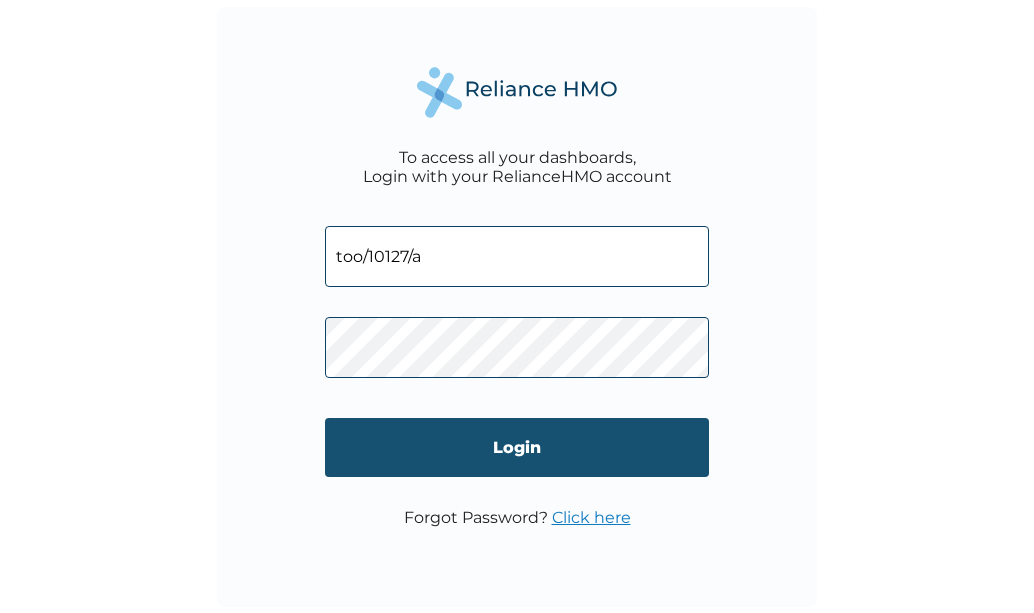 click on "Login" at bounding box center [517, 447] 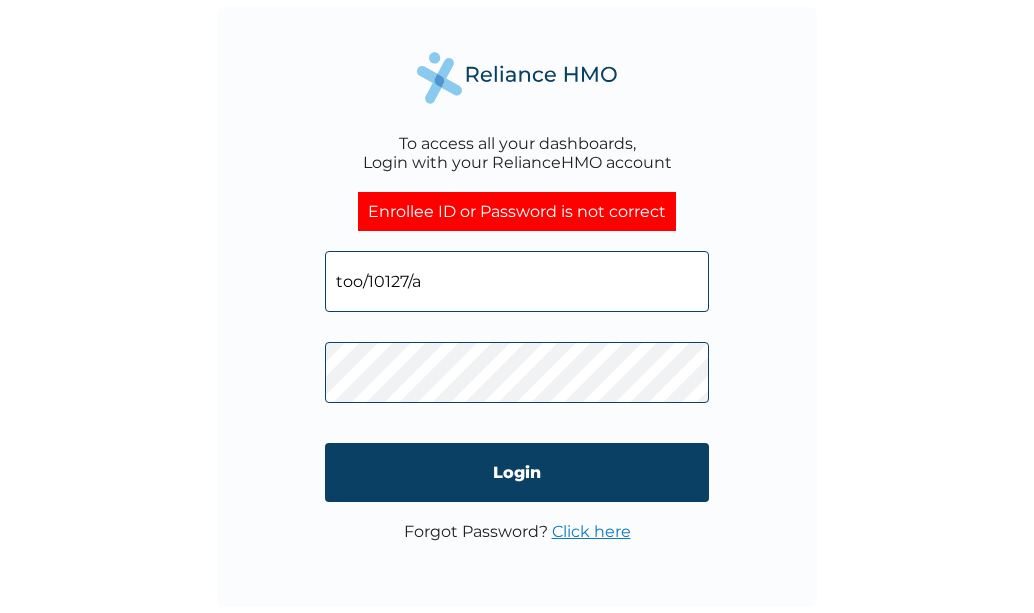 click on "too/10127/a" at bounding box center [517, 281] 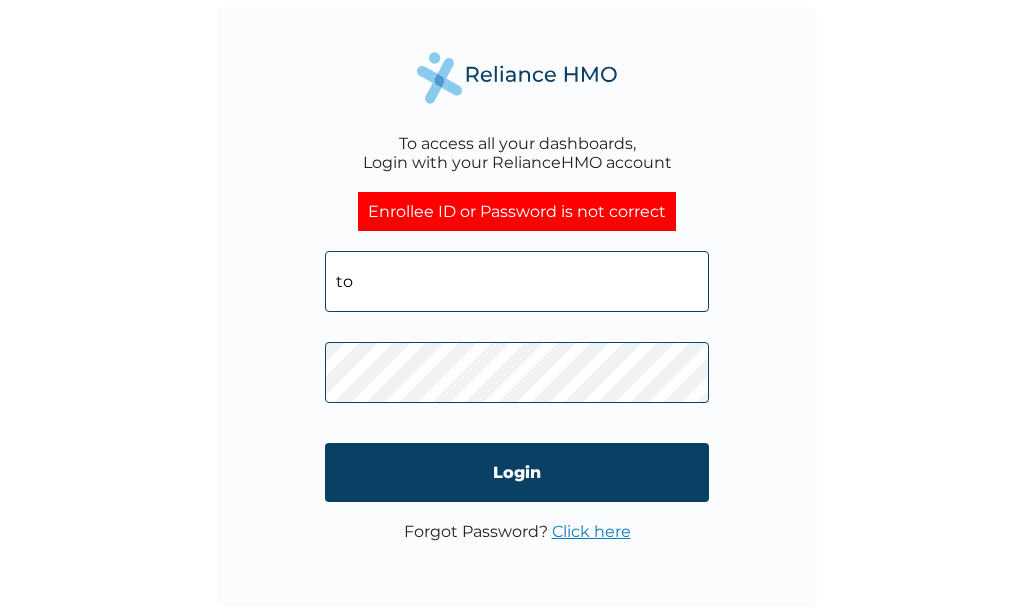 type on "t" 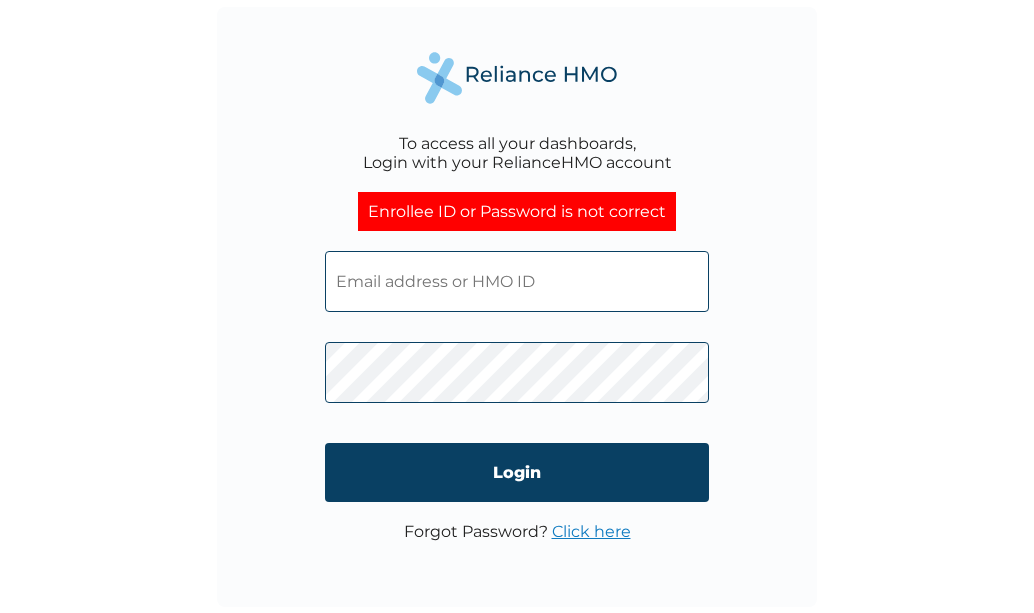 click at bounding box center (517, 281) 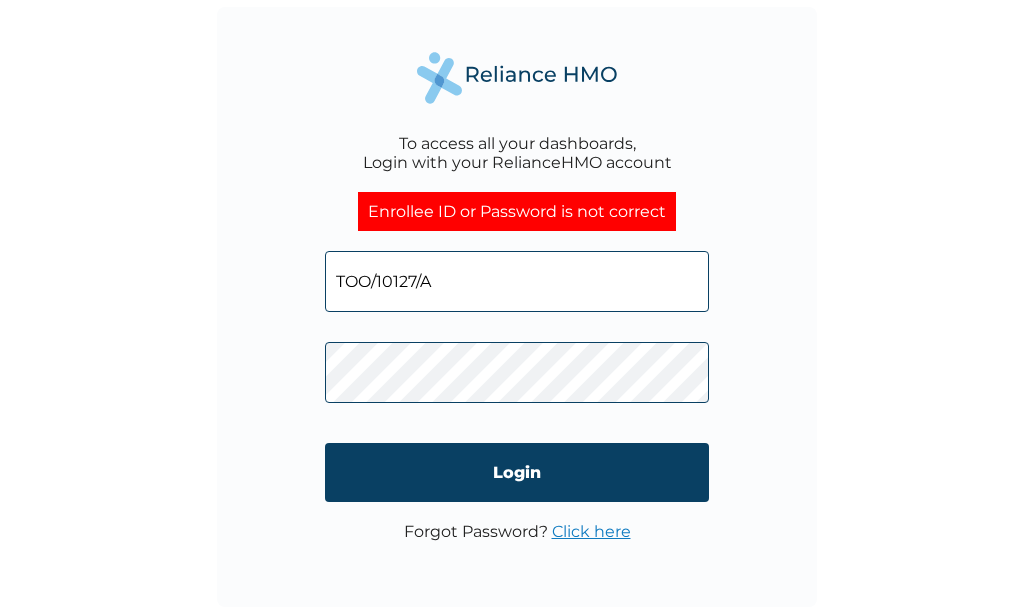 type on "TOO/10127/A" 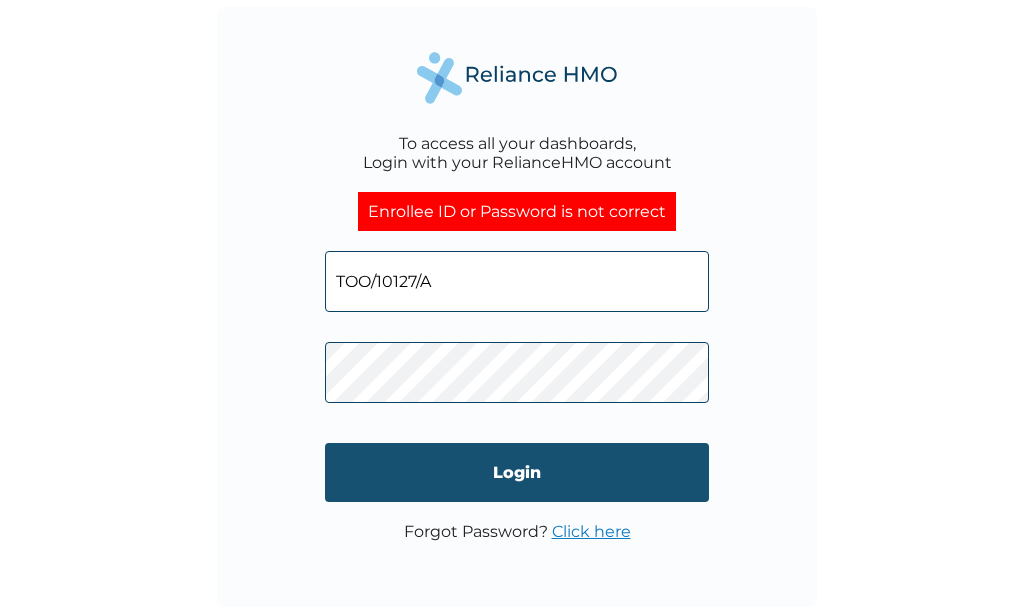 click on "Login" at bounding box center (517, 472) 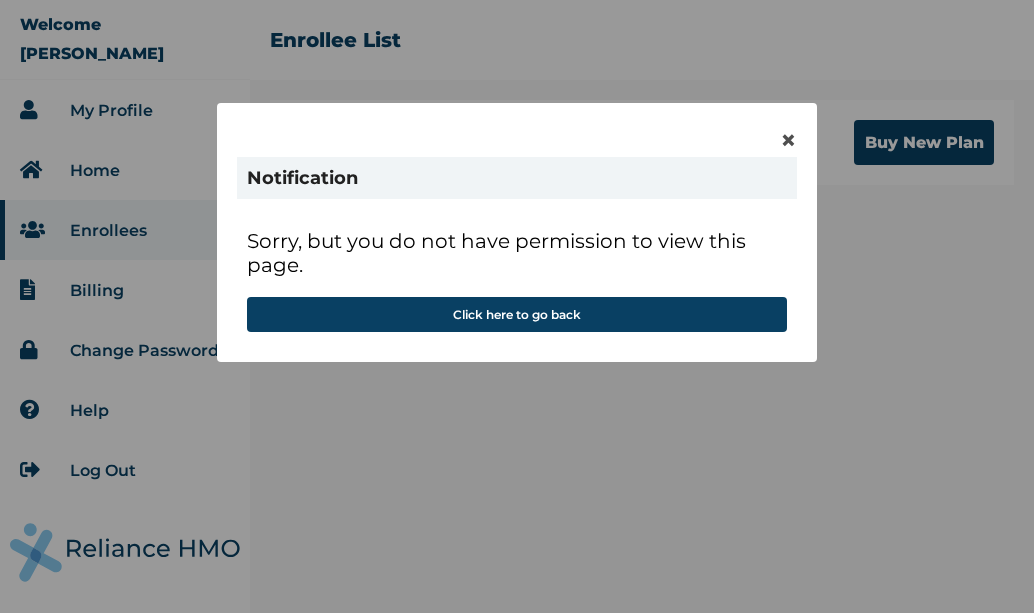scroll, scrollTop: 0, scrollLeft: 0, axis: both 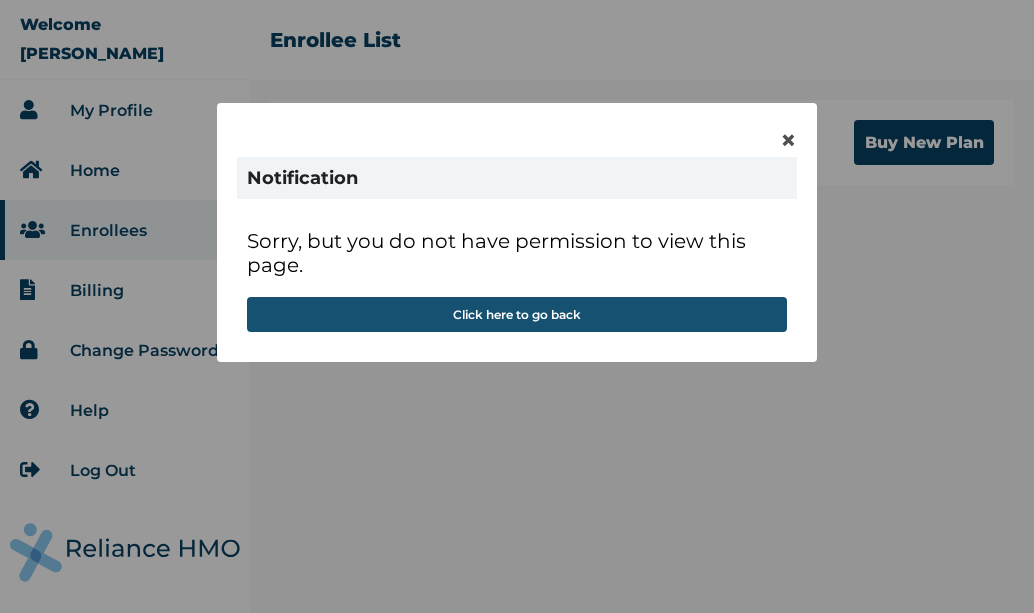 click on "Click here to go back" at bounding box center (517, 314) 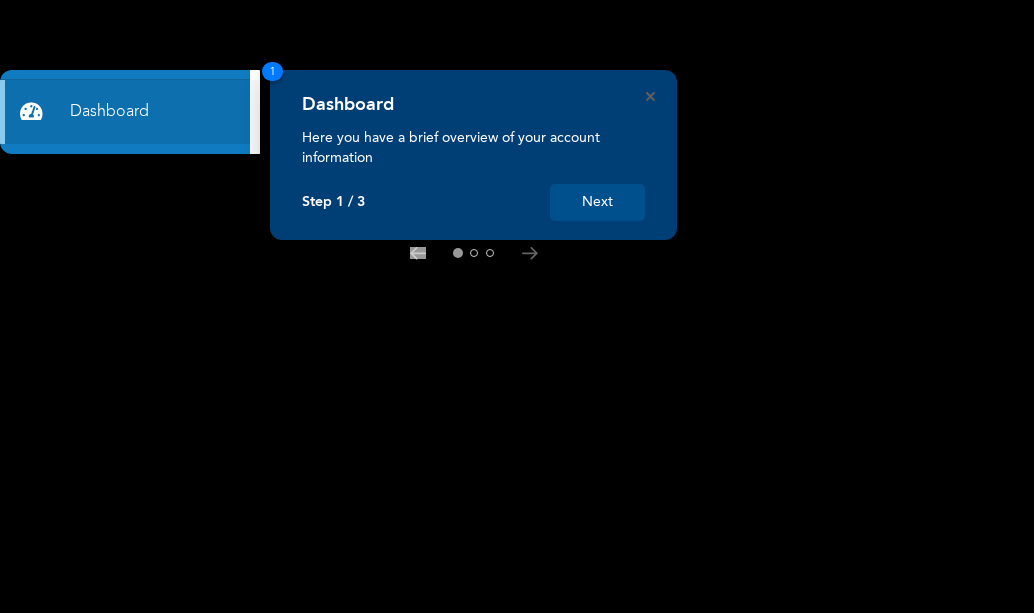 scroll, scrollTop: 0, scrollLeft: 0, axis: both 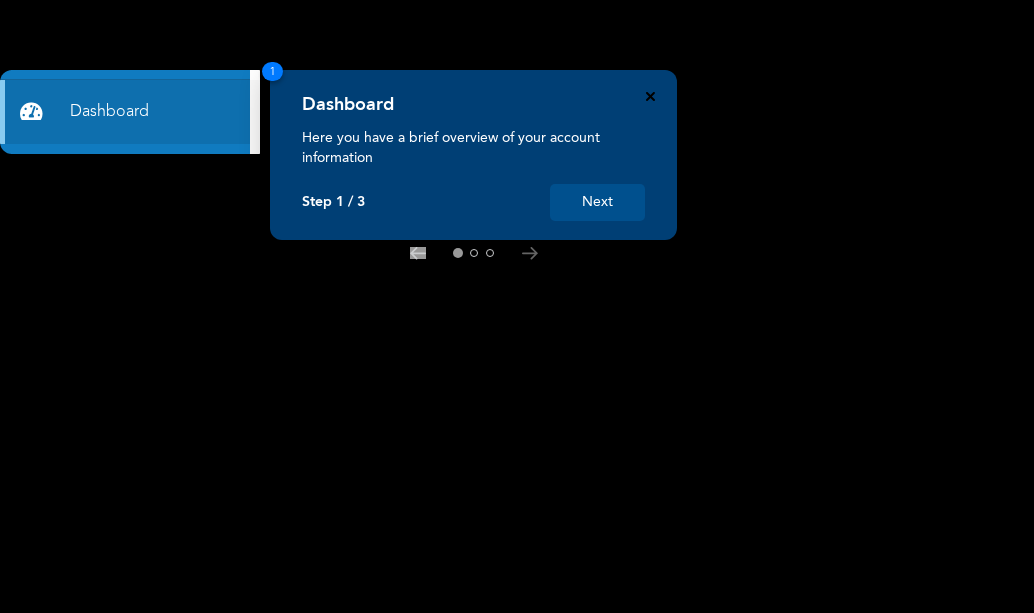 click 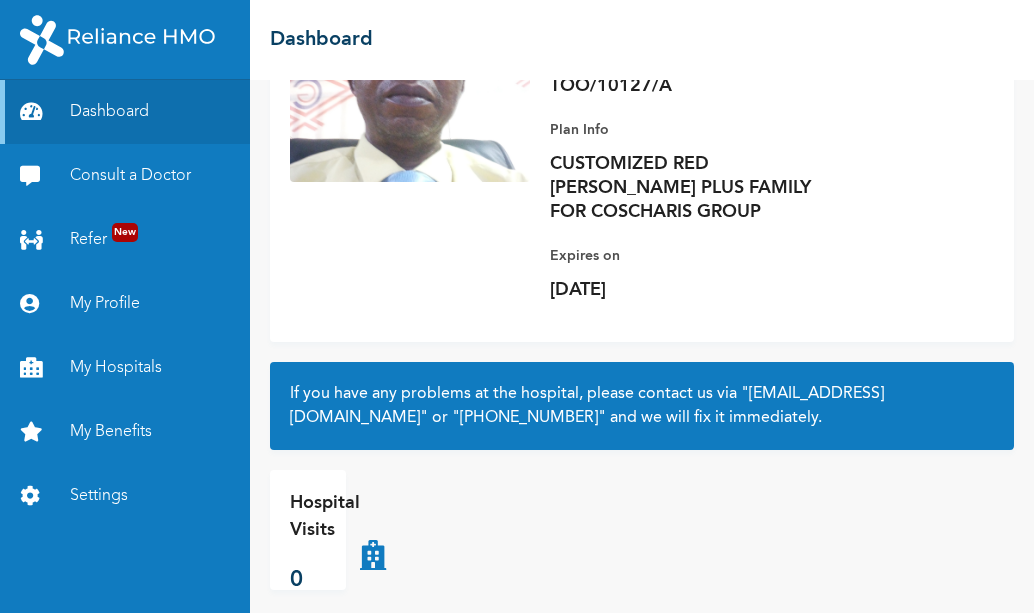 scroll, scrollTop: 0, scrollLeft: 0, axis: both 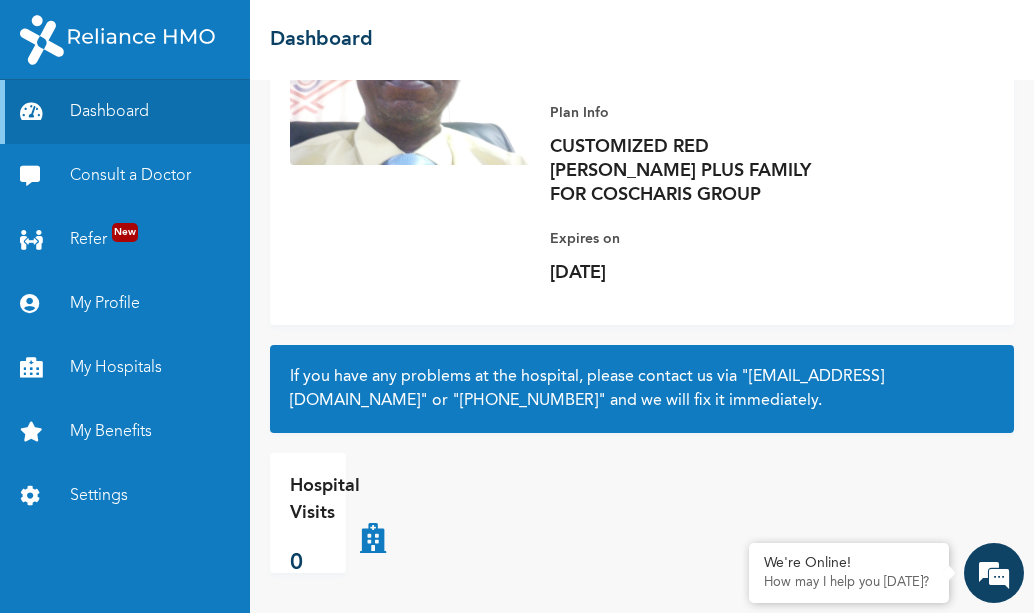 click on "Expires on" at bounding box center [690, 239] 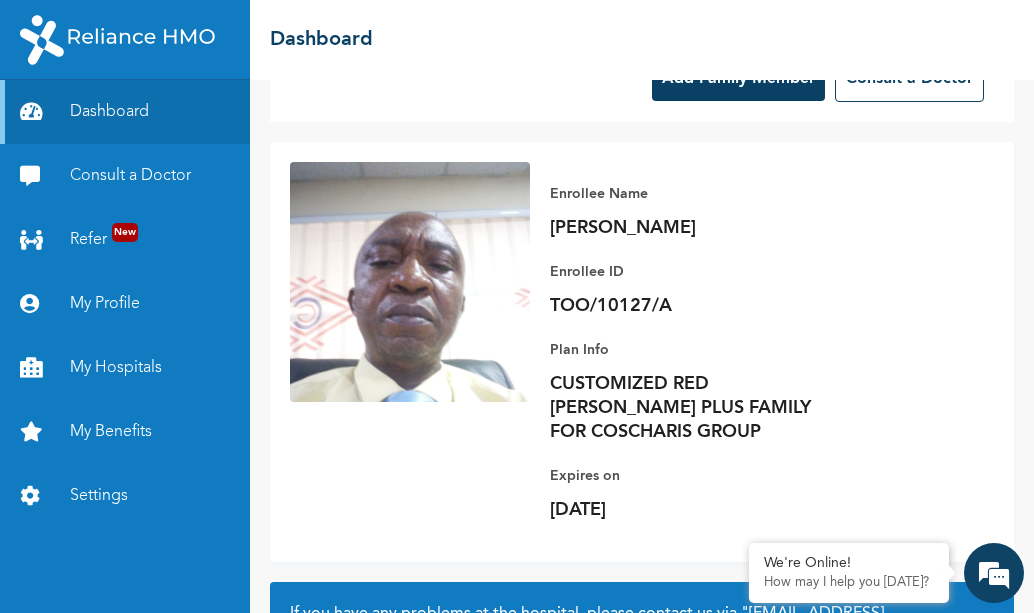 scroll, scrollTop: 0, scrollLeft: 0, axis: both 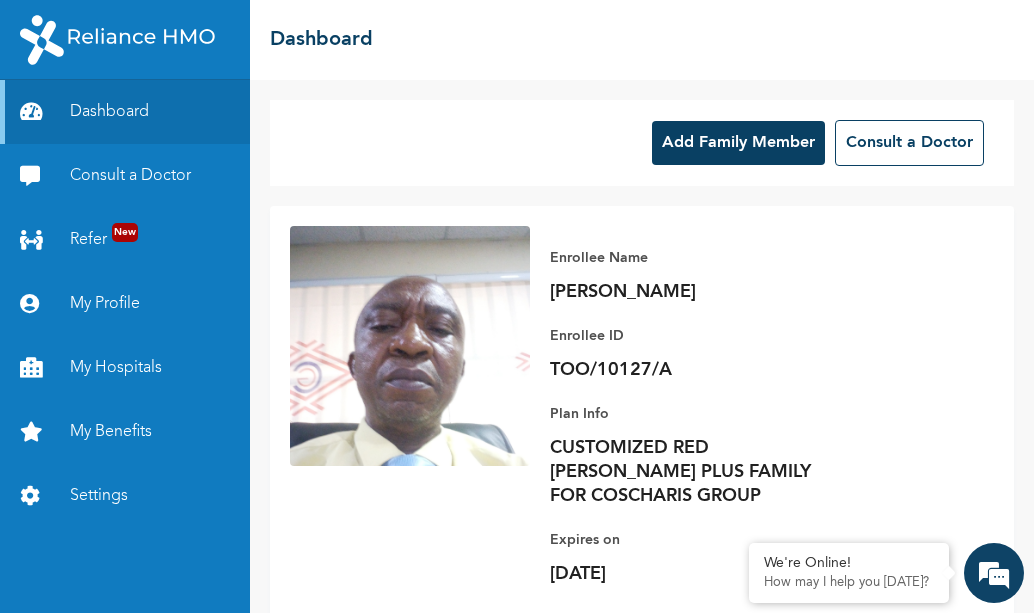 click on "Add Family Member" at bounding box center [738, 143] 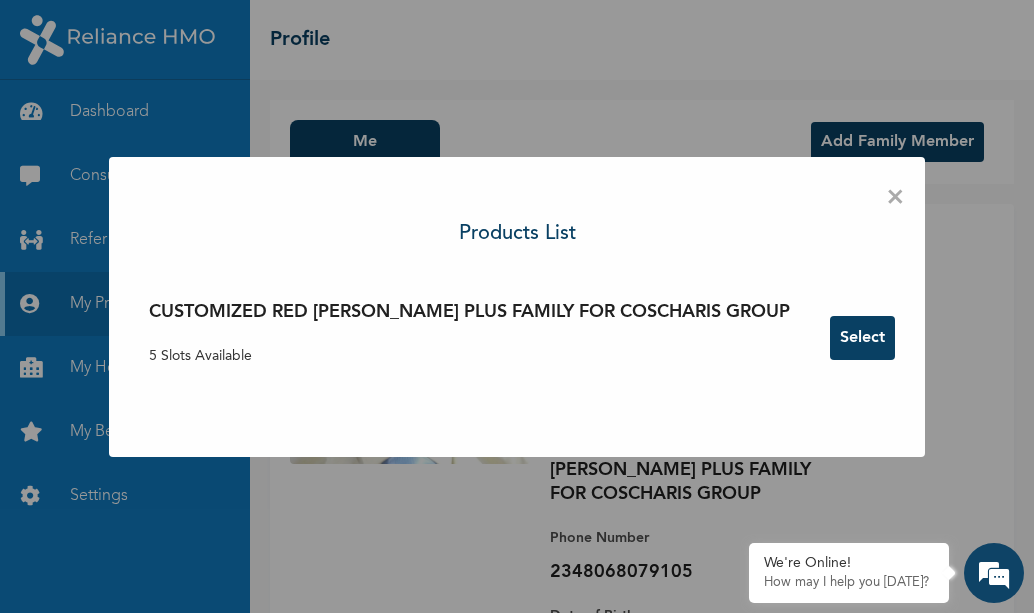 click on "Select" at bounding box center [862, 338] 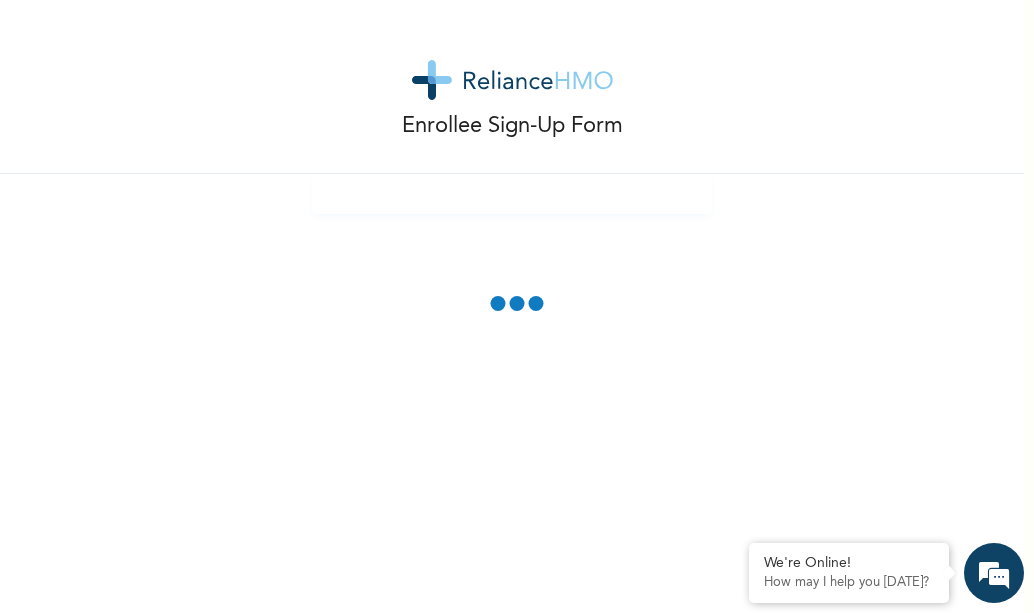 scroll, scrollTop: 0, scrollLeft: 0, axis: both 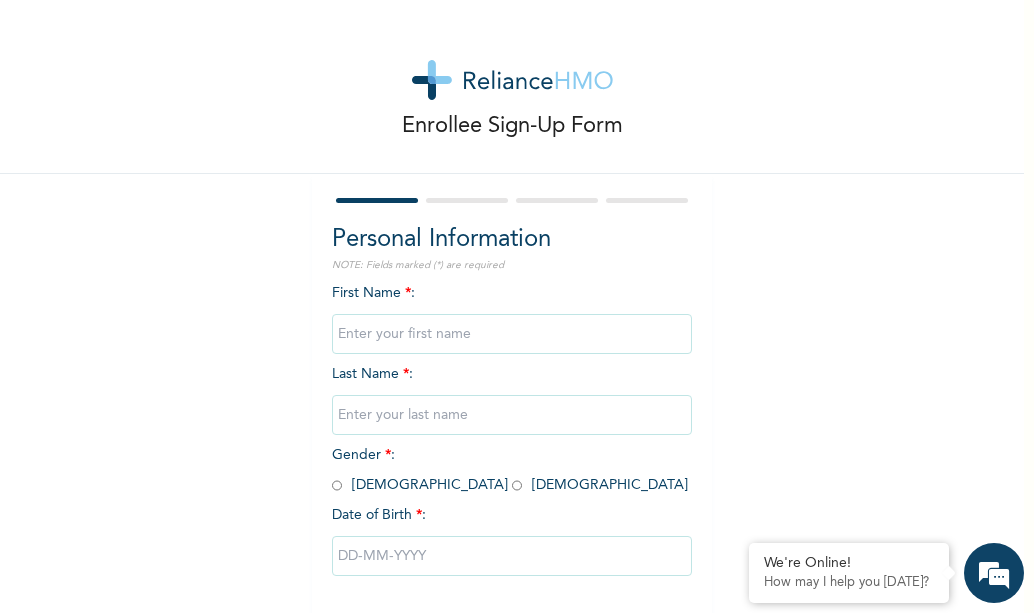 click at bounding box center (512, 334) 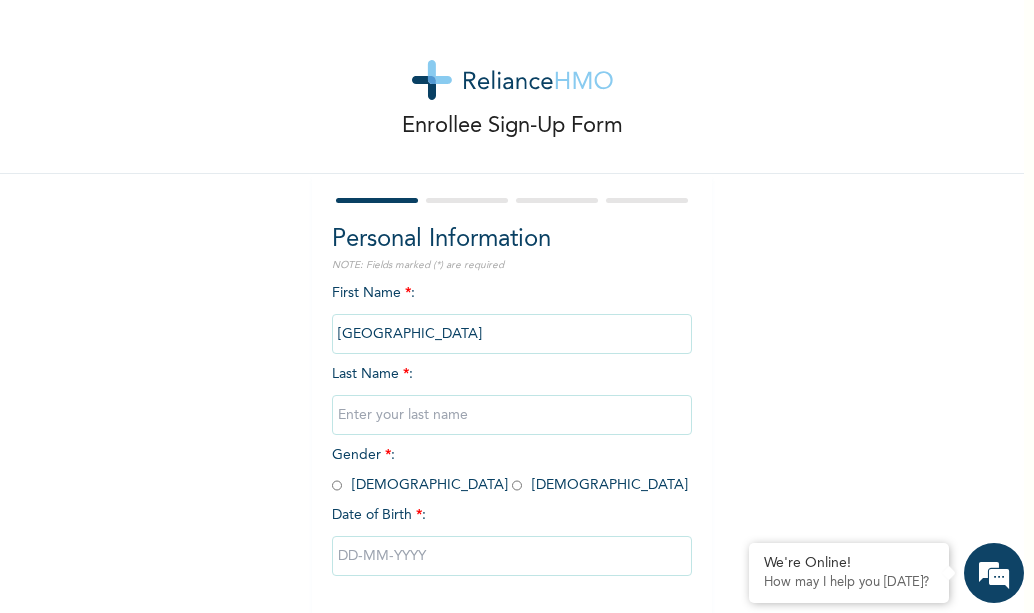 type on "florence" 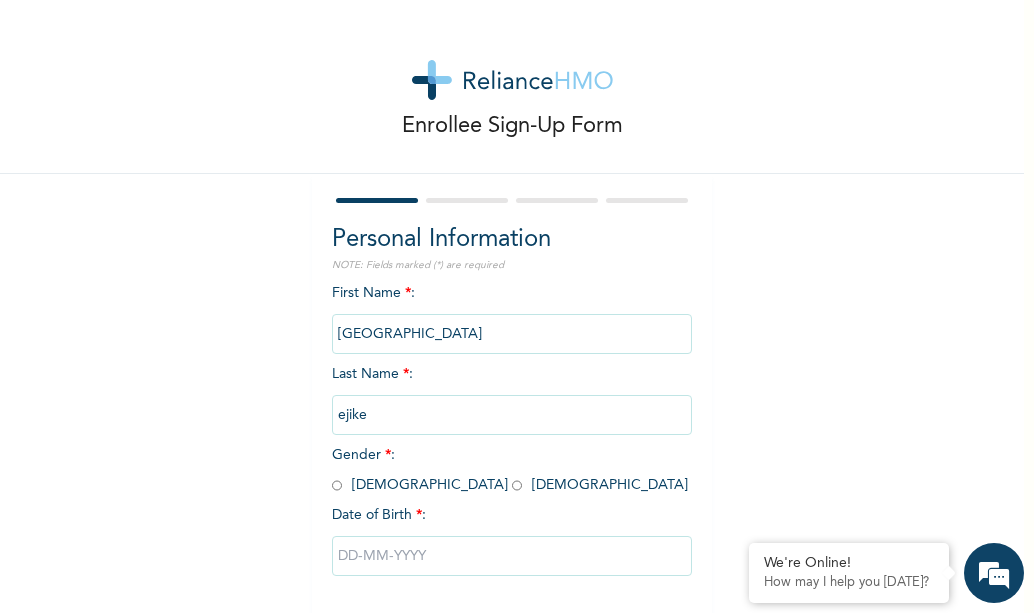 type on "ejike" 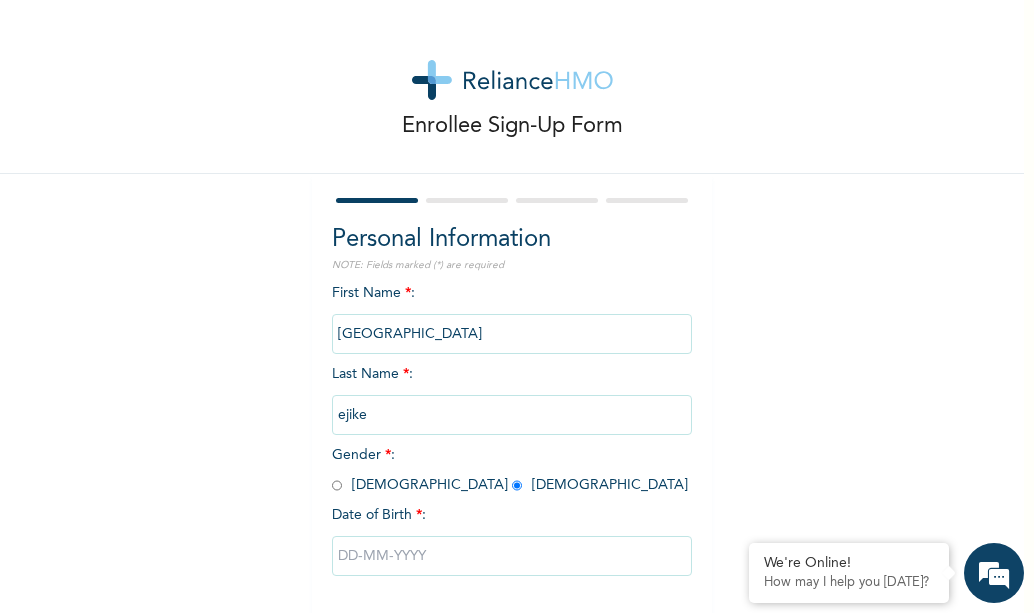 radio on "true" 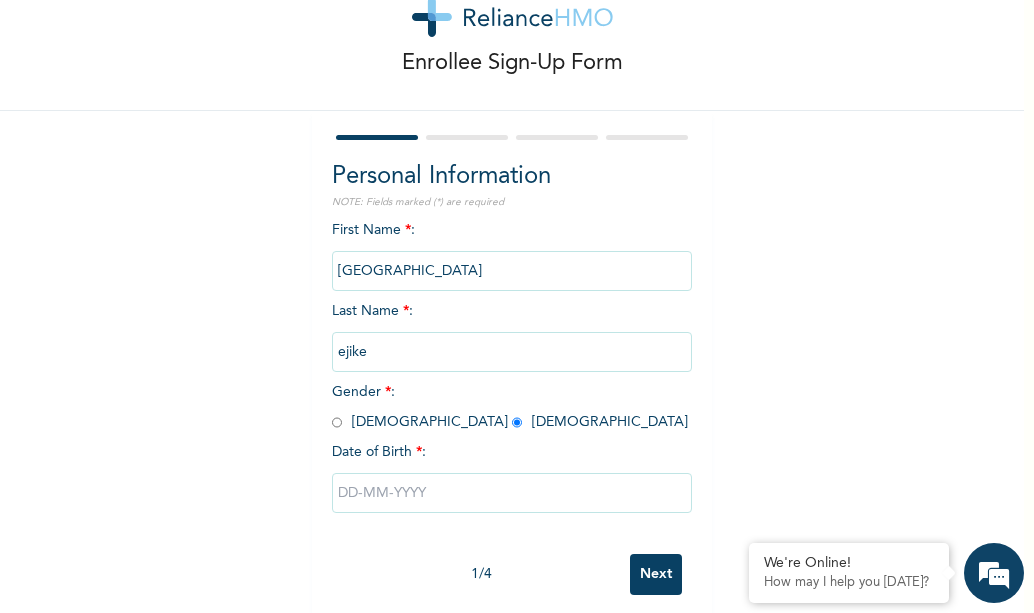 scroll, scrollTop: 90, scrollLeft: 0, axis: vertical 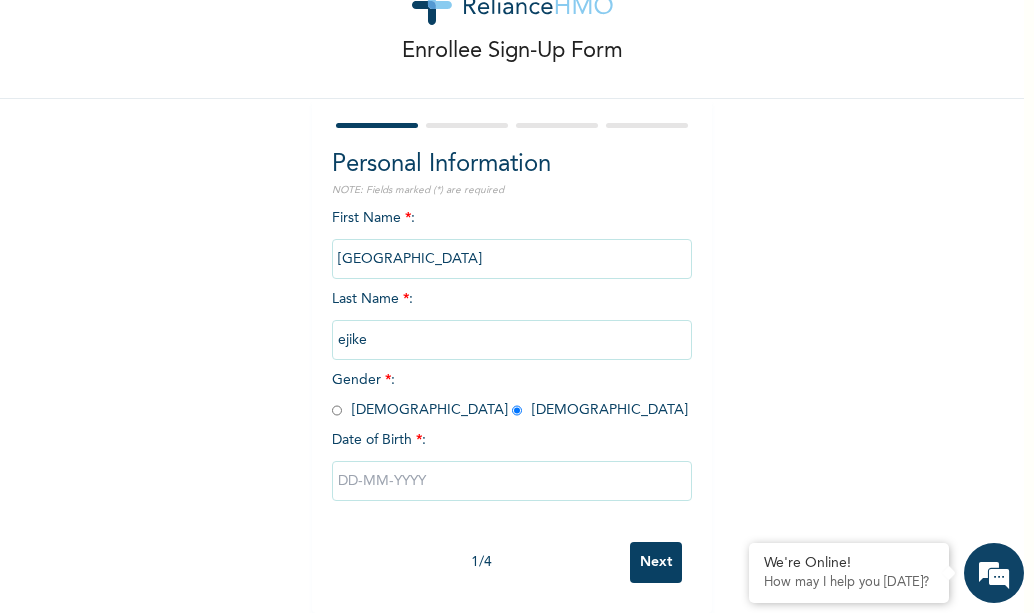 click at bounding box center [512, 481] 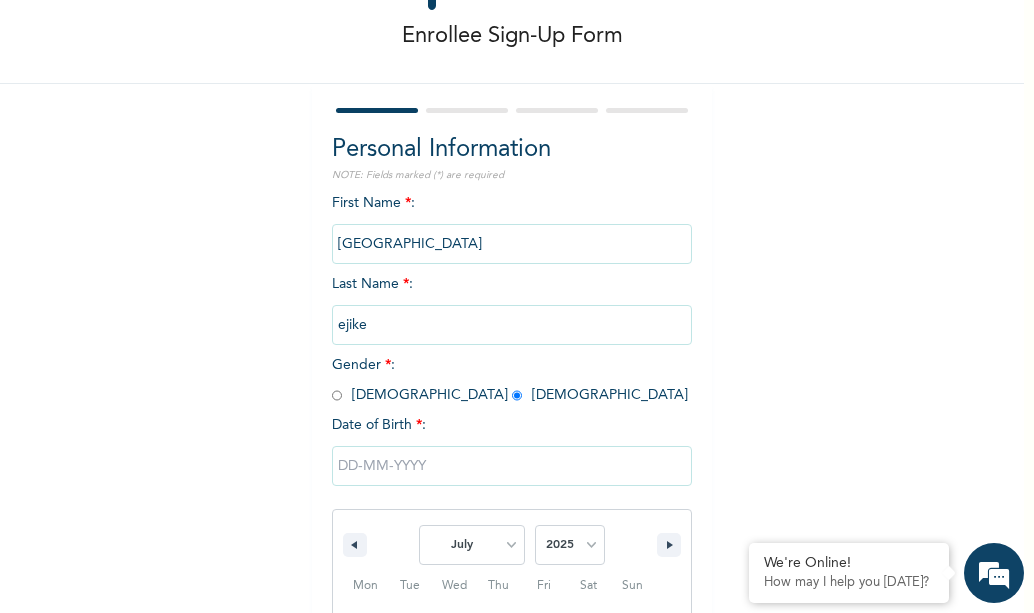 scroll, scrollTop: 296, scrollLeft: 0, axis: vertical 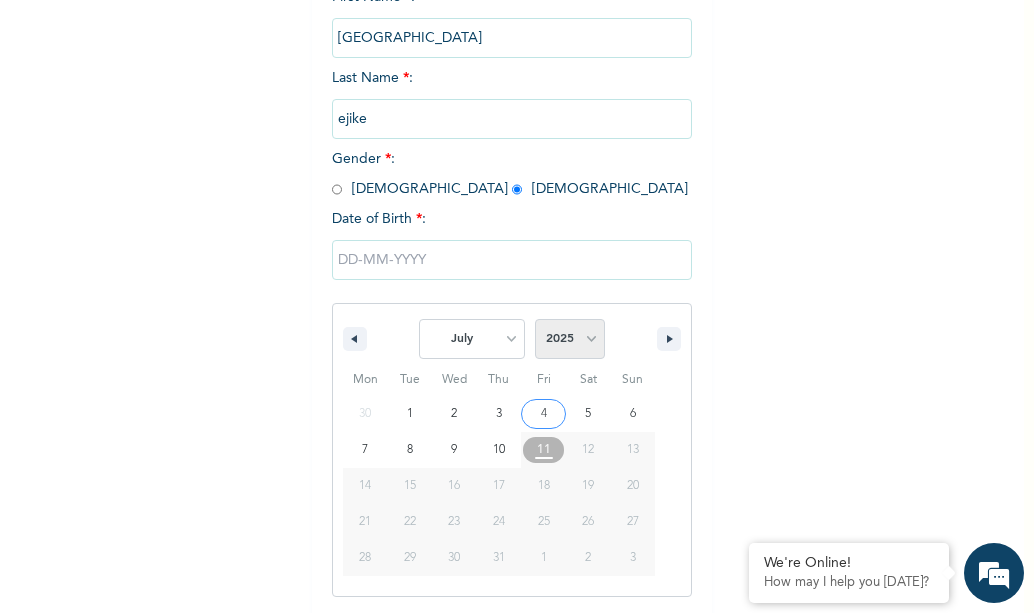 click on "2025 2024 2023 2022 2021 2020 2019 2018 2017 2016 2015 2014 2013 2012 2011 2010 2009 2008 2007 2006 2005 2004 2003 2002 2001 2000 1999 1998 1997 1996 1995 1994 1993 1992 1991 1990 1989 1988 1987 1986 1985 1984 1983 1982 1981 1980 1979 1978 1977 1976 1975 1974 1973 1972 1971 1970 1969 1968 1967 1966 1965 1964 1963 1962 1961 1960 1959 1958 1957 1956 1955 1954 1953 1952 1951 1950 1949 1948 1947 1946 1945 1944 1943 1942 1941 1940 1939 1938 1937 1936 1935 1934 1933 1932 1931 1930 1929 1928 1927 1926 1925 1924 1923 1922 1921 1920 1919 1918 1917 1916 1915 1914 1913 1912 1911 1910 1909 1908 1907 1906 1905" at bounding box center [570, 339] 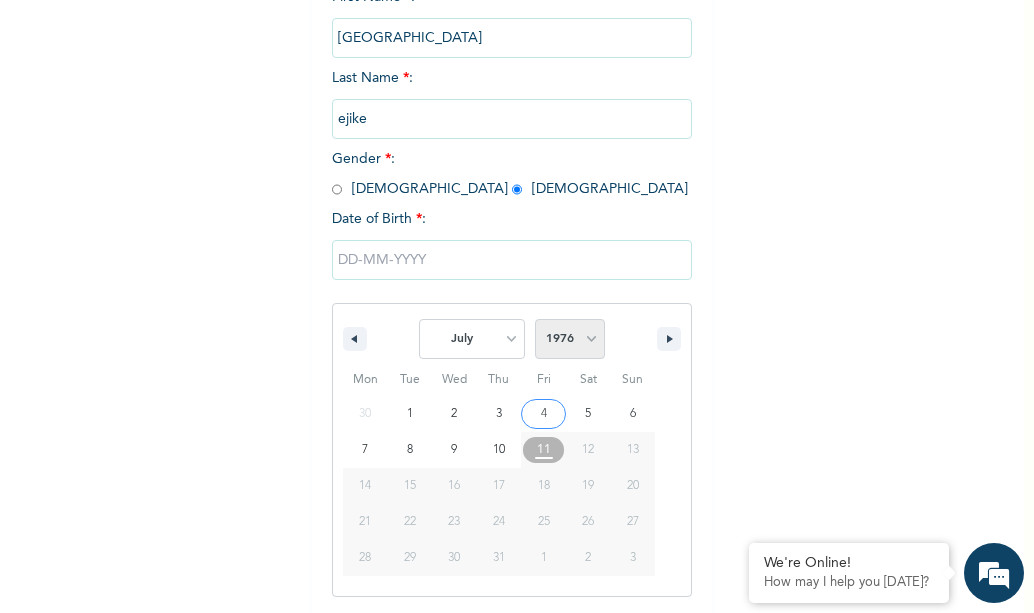 click on "2025 2024 2023 2022 2021 2020 2019 2018 2017 2016 2015 2014 2013 2012 2011 2010 2009 2008 2007 2006 2005 2004 2003 2002 2001 2000 1999 1998 1997 1996 1995 1994 1993 1992 1991 1990 1989 1988 1987 1986 1985 1984 1983 1982 1981 1980 1979 1978 1977 1976 1975 1974 1973 1972 1971 1970 1969 1968 1967 1966 1965 1964 1963 1962 1961 1960 1959 1958 1957 1956 1955 1954 1953 1952 1951 1950 1949 1948 1947 1946 1945 1944 1943 1942 1941 1940 1939 1938 1937 1936 1935 1934 1933 1932 1931 1930 1929 1928 1927 1926 1925 1924 1923 1922 1921 1920 1919 1918 1917 1916 1915 1914 1913 1912 1911 1910 1909 1908 1907 1906 1905" at bounding box center [570, 339] 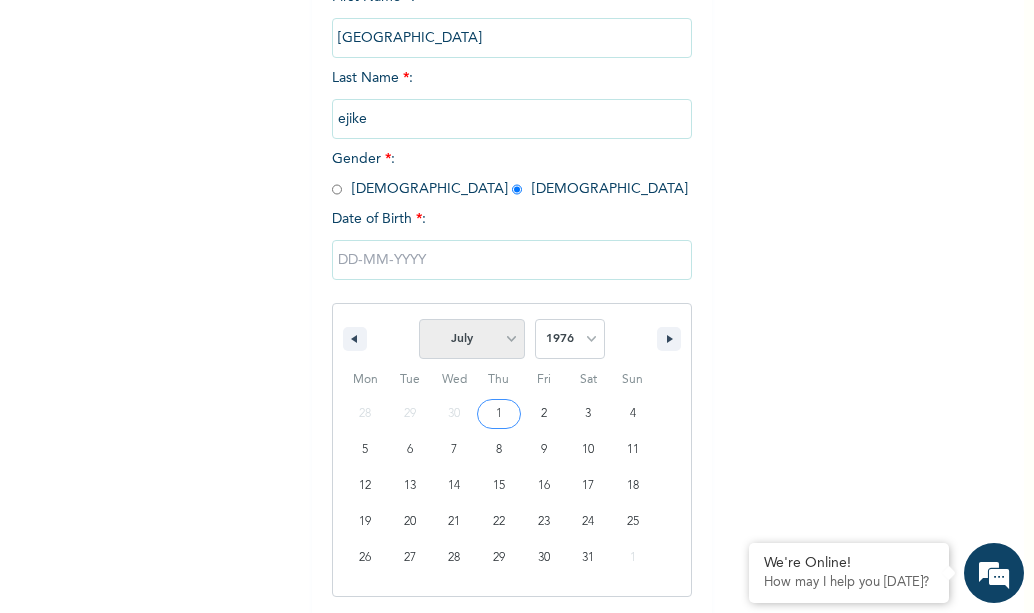 click on "January February March April May June July August September October November December" at bounding box center (472, 339) 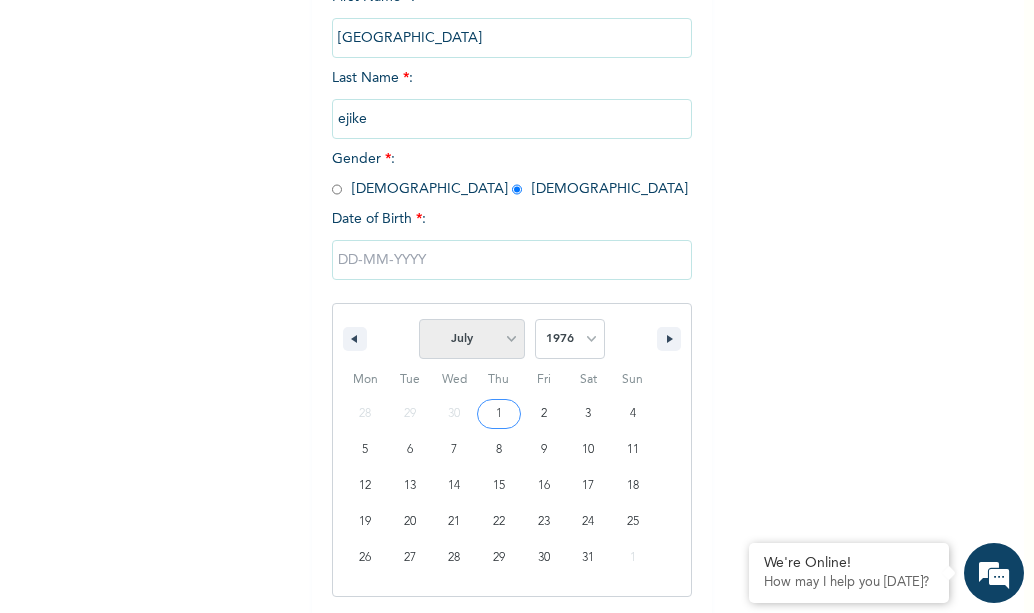 select on "5" 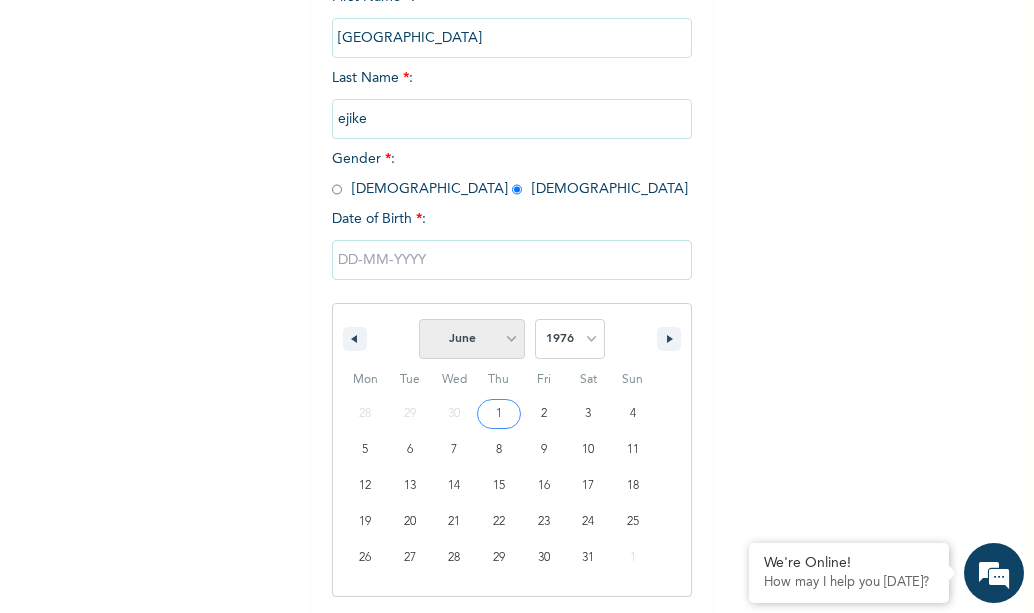click on "January February March April May June July August September October November December" at bounding box center (472, 339) 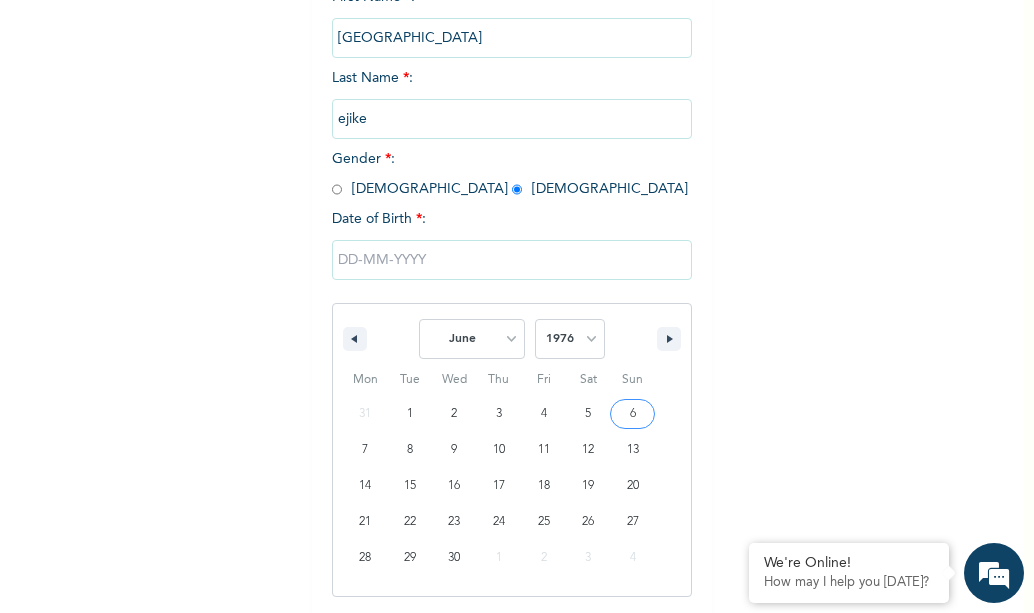 type on "06/06/1976" 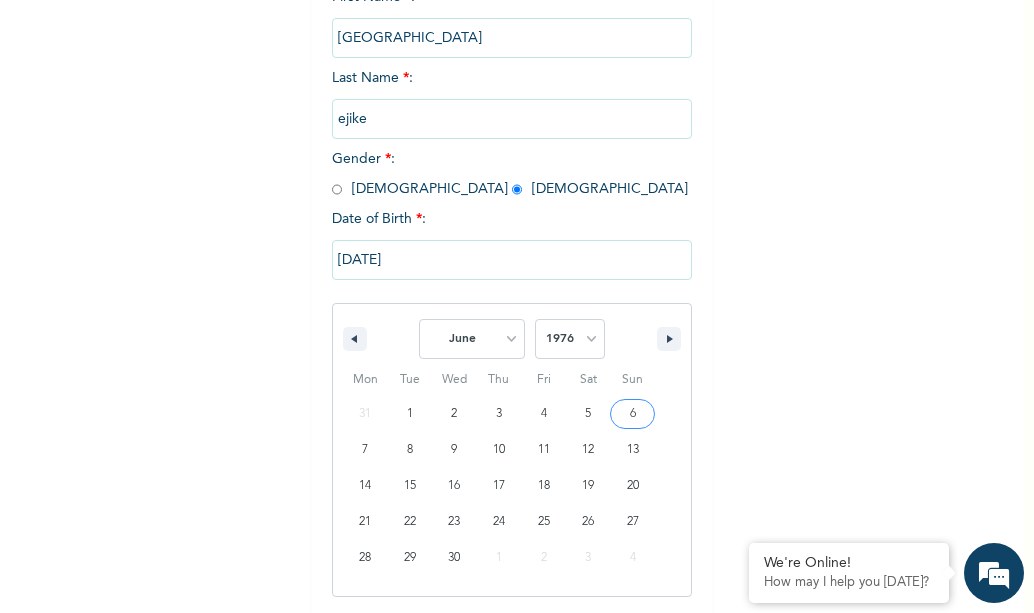 scroll, scrollTop: 90, scrollLeft: 0, axis: vertical 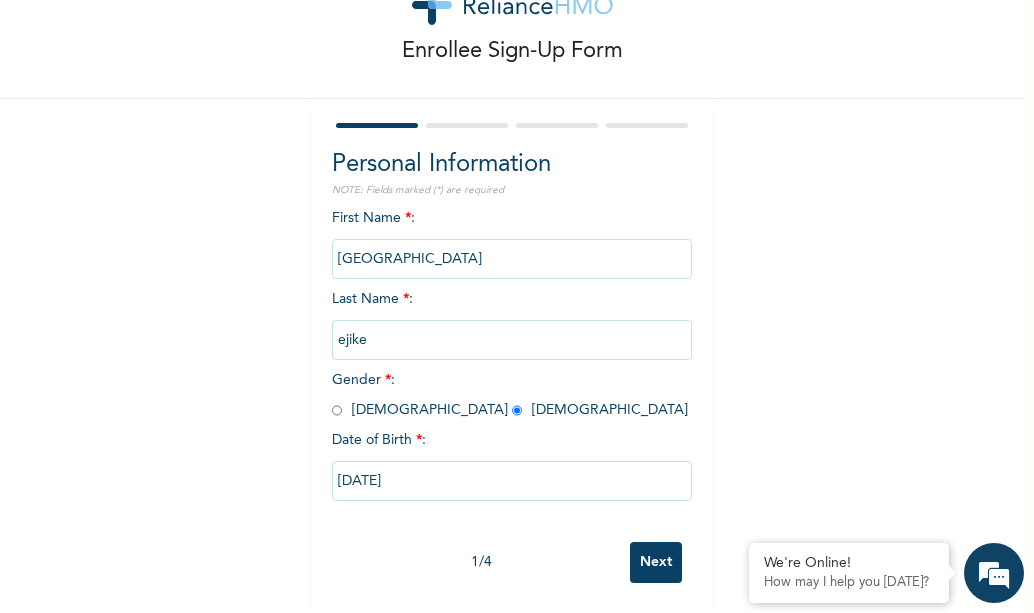 click on "06/06/1976" at bounding box center [512, 481] 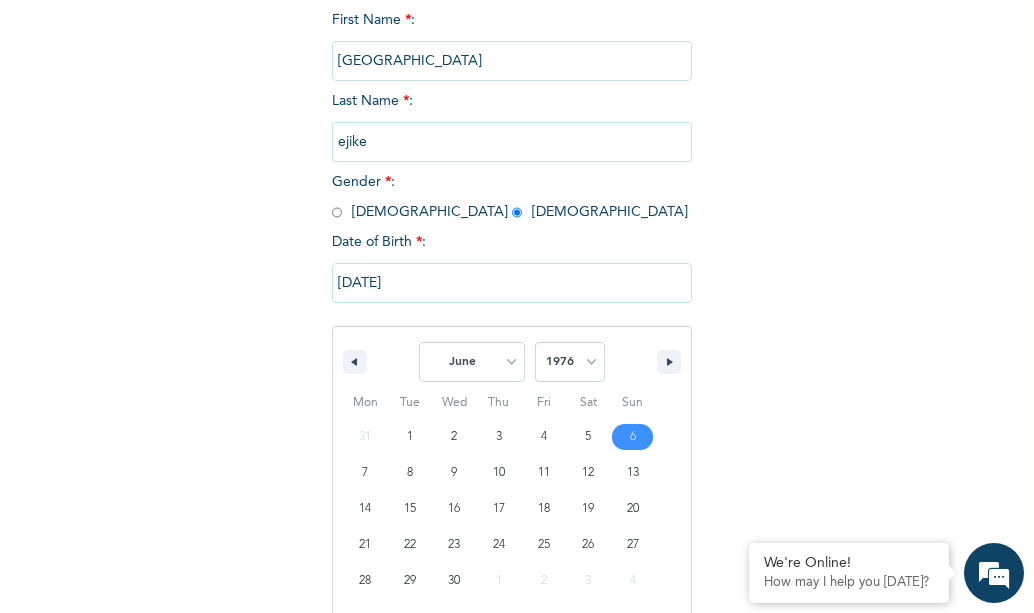 scroll, scrollTop: 296, scrollLeft: 0, axis: vertical 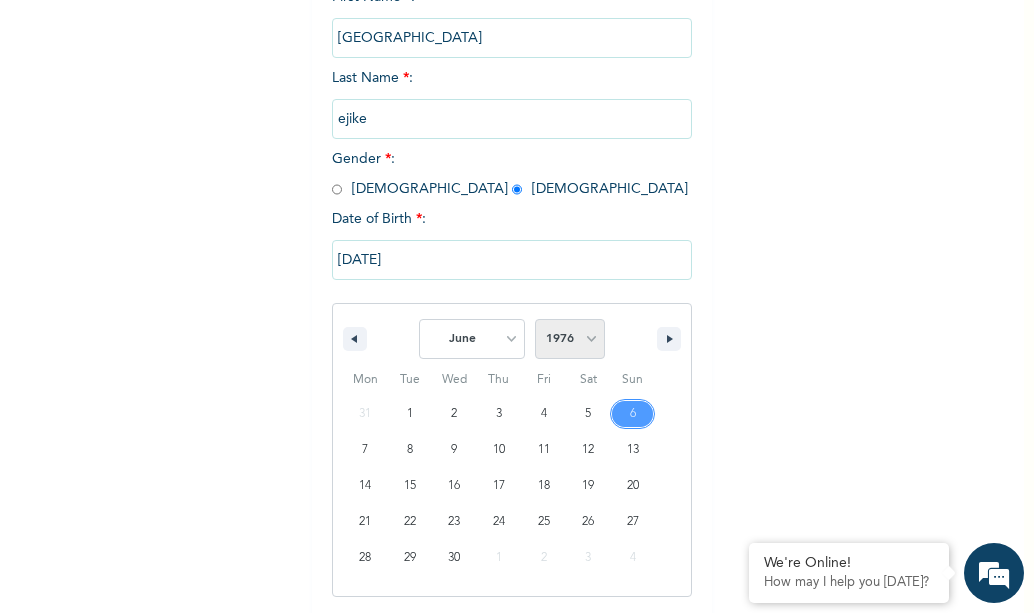 click on "2025 2024 2023 2022 2021 2020 2019 2018 2017 2016 2015 2014 2013 2012 2011 2010 2009 2008 2007 2006 2005 2004 2003 2002 2001 2000 1999 1998 1997 1996 1995 1994 1993 1992 1991 1990 1989 1988 1987 1986 1985 1984 1983 1982 1981 1980 1979 1978 1977 1976 1975 1974 1973 1972 1971 1970 1969 1968 1967 1966 1965 1964 1963 1962 1961 1960 1959 1958 1957 1956 1955 1954 1953 1952 1951 1950 1949 1948 1947 1946 1945 1944 1943 1942 1941 1940 1939 1938 1937 1936 1935 1934 1933 1932 1931 1930 1929 1928 1927 1926 1925 1924 1923 1922 1921 1920 1919 1918 1917 1916 1915 1914 1913 1912 1911 1910 1909 1908 1907 1906 1905" at bounding box center [570, 339] 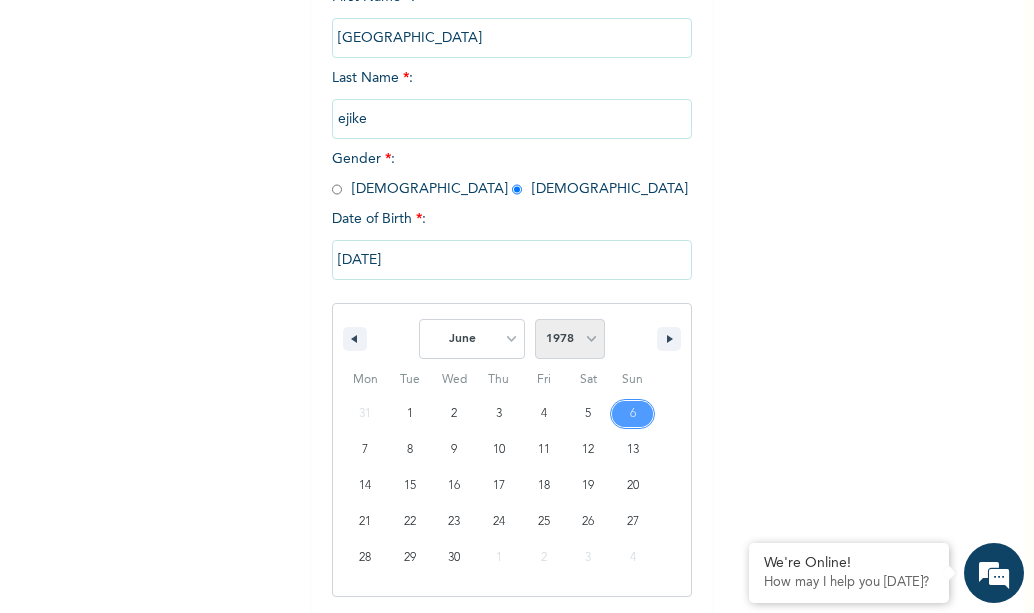 click on "2025 2024 2023 2022 2021 2020 2019 2018 2017 2016 2015 2014 2013 2012 2011 2010 2009 2008 2007 2006 2005 2004 2003 2002 2001 2000 1999 1998 1997 1996 1995 1994 1993 1992 1991 1990 1989 1988 1987 1986 1985 1984 1983 1982 1981 1980 1979 1978 1977 1976 1975 1974 1973 1972 1971 1970 1969 1968 1967 1966 1965 1964 1963 1962 1961 1960 1959 1958 1957 1956 1955 1954 1953 1952 1951 1950 1949 1948 1947 1946 1945 1944 1943 1942 1941 1940 1939 1938 1937 1936 1935 1934 1933 1932 1931 1930 1929 1928 1927 1926 1925 1924 1923 1922 1921 1920 1919 1918 1917 1916 1915 1914 1913 1912 1911 1910 1909 1908 1907 1906 1905" at bounding box center [570, 339] 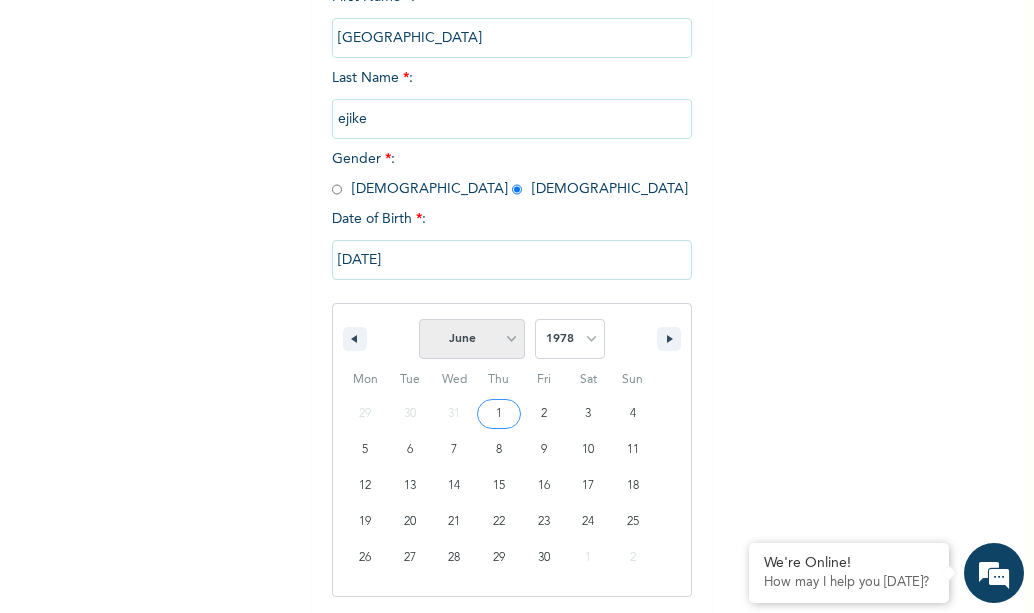 click on "January February March April May June July August September October November December" at bounding box center (472, 339) 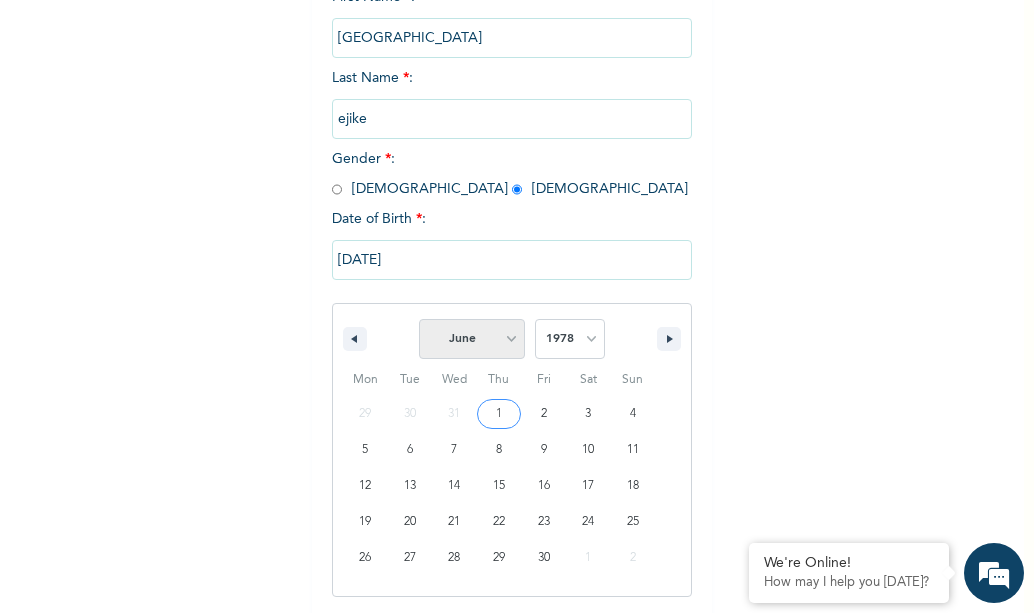 click on "January February March April May June July August September October November December" at bounding box center [472, 339] 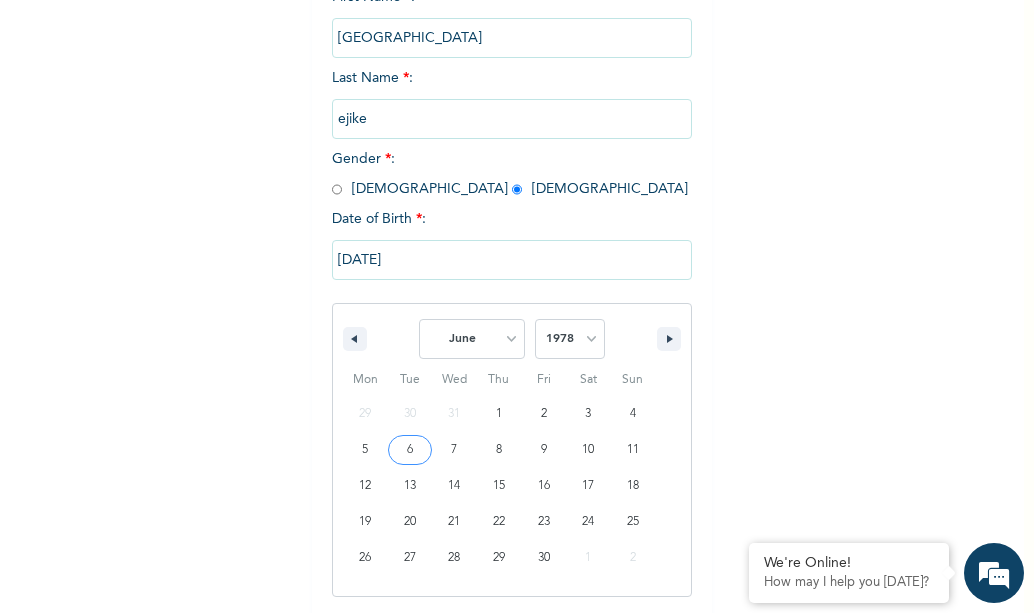 type on "06/06/1978" 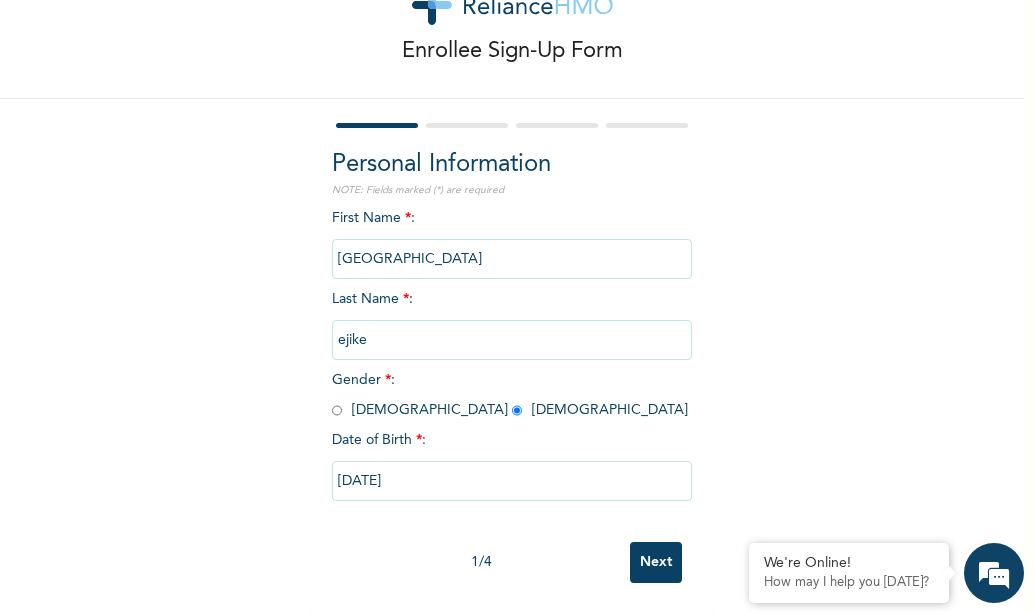 click on "Next" at bounding box center (656, 562) 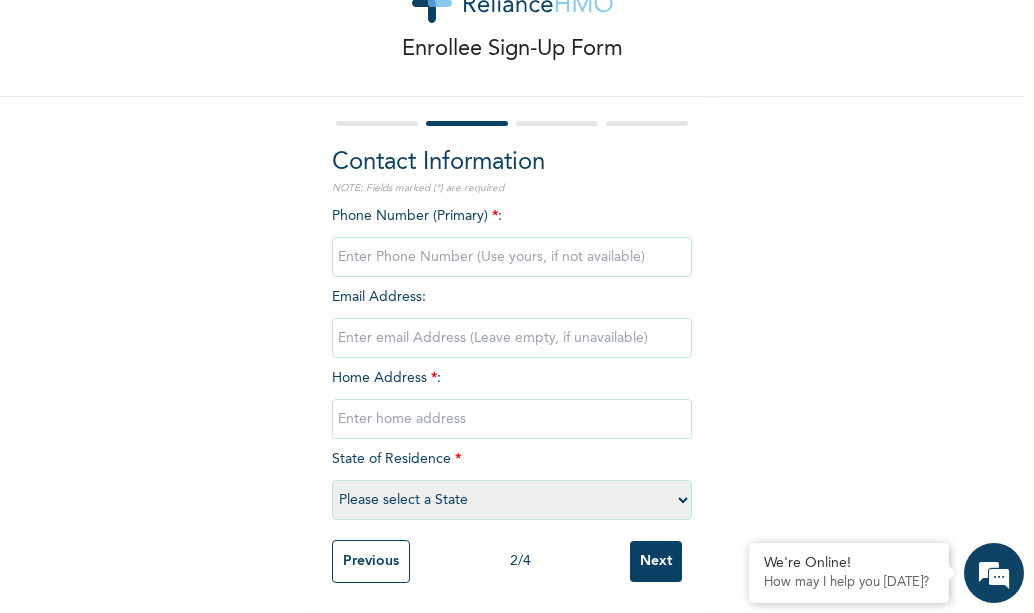 click at bounding box center [512, 257] 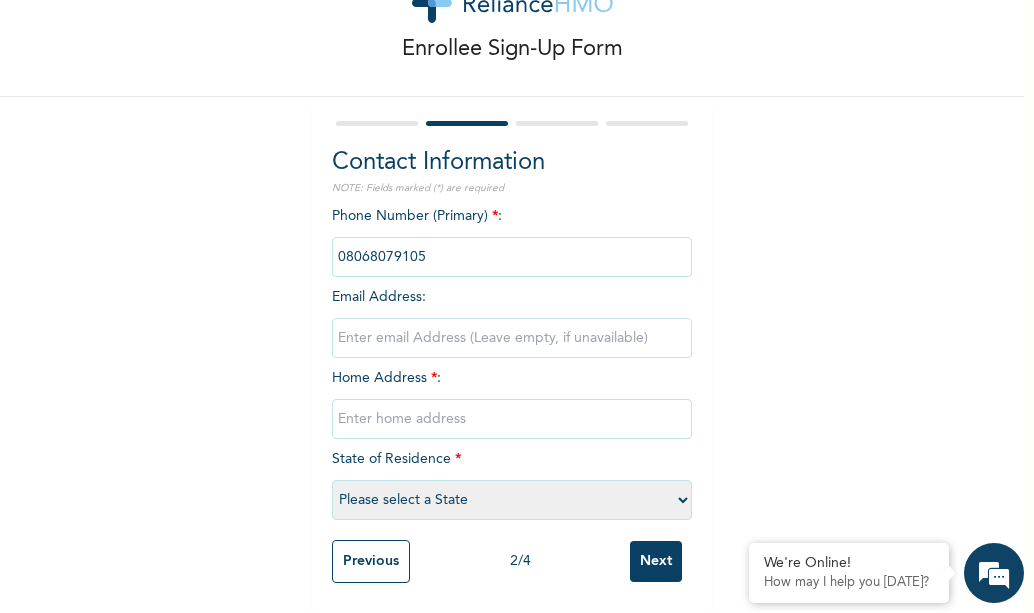 type on "08068079105" 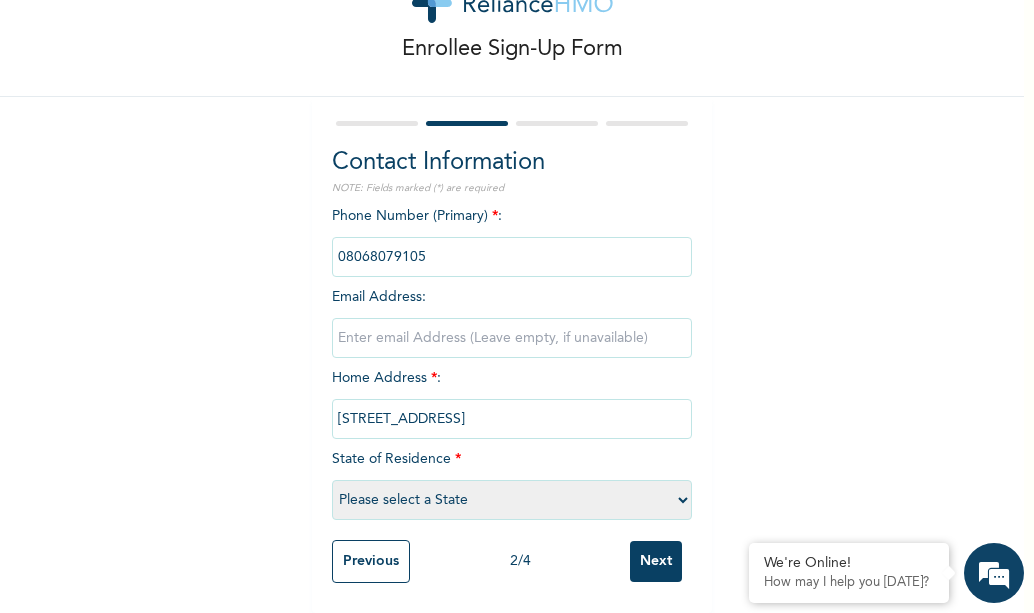 scroll, scrollTop: 92, scrollLeft: 0, axis: vertical 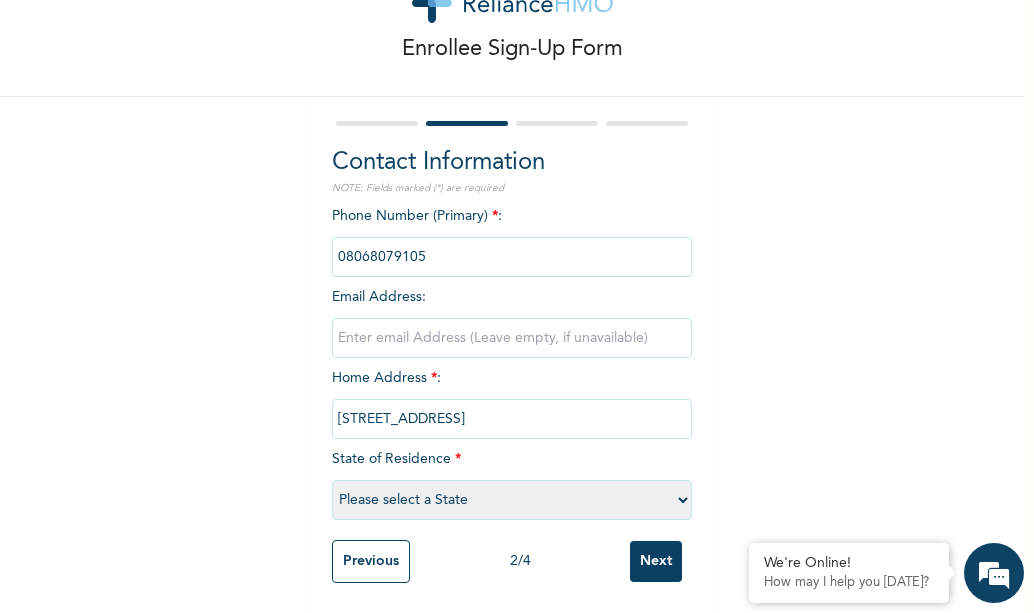 click on "Please select a State Abia Abuja (FCT) Adamawa Akwa Ibom Anambra Bauchi Bayelsa Benue Borno Cross River Delta Ebonyi Edo Ekiti Enugu Gombe Imo Jigawa Kaduna Kano Katsina Kebbi Kogi Kwara Lagos Nasarawa Niger Ogun Ondo Osun Oyo Plateau Rivers Sokoto Taraba Yobe Zamfara" at bounding box center [512, 500] 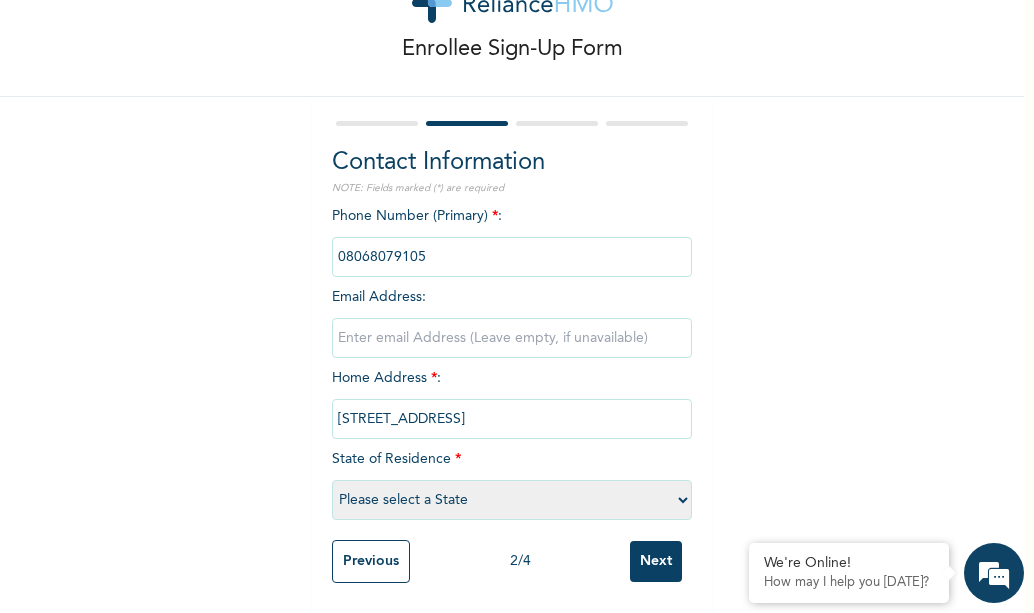 select on "33" 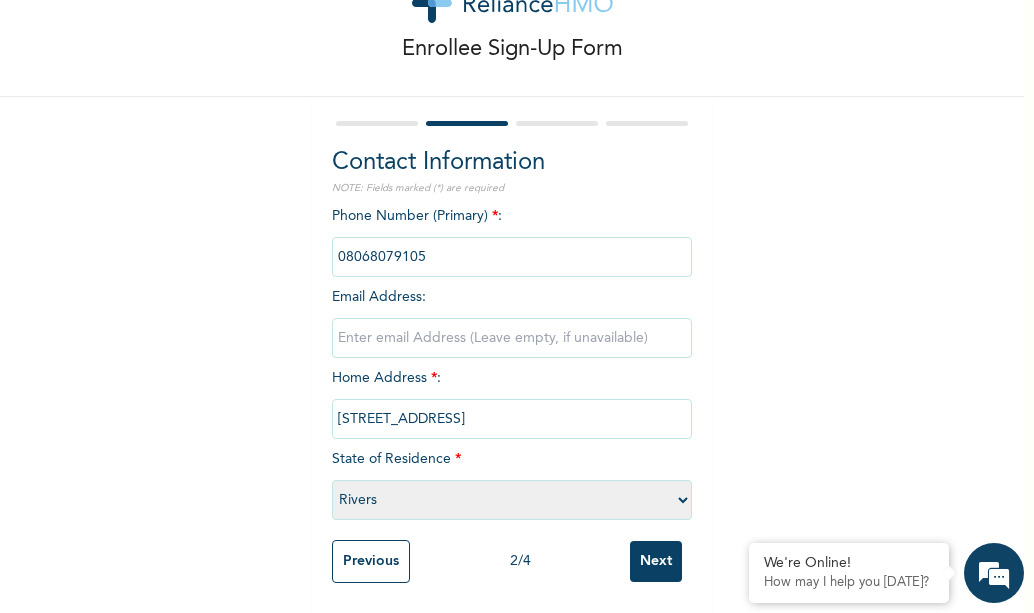 click on "Please select a State Abia Abuja (FCT) Adamawa Akwa Ibom Anambra Bauchi Bayelsa Benue Borno Cross River Delta Ebonyi Edo Ekiti Enugu Gombe Imo Jigawa Kaduna Kano Katsina Kebbi Kogi Kwara Lagos Nasarawa Niger Ogun Ondo Osun Oyo Plateau Rivers Sokoto Taraba Yobe Zamfara" at bounding box center (512, 500) 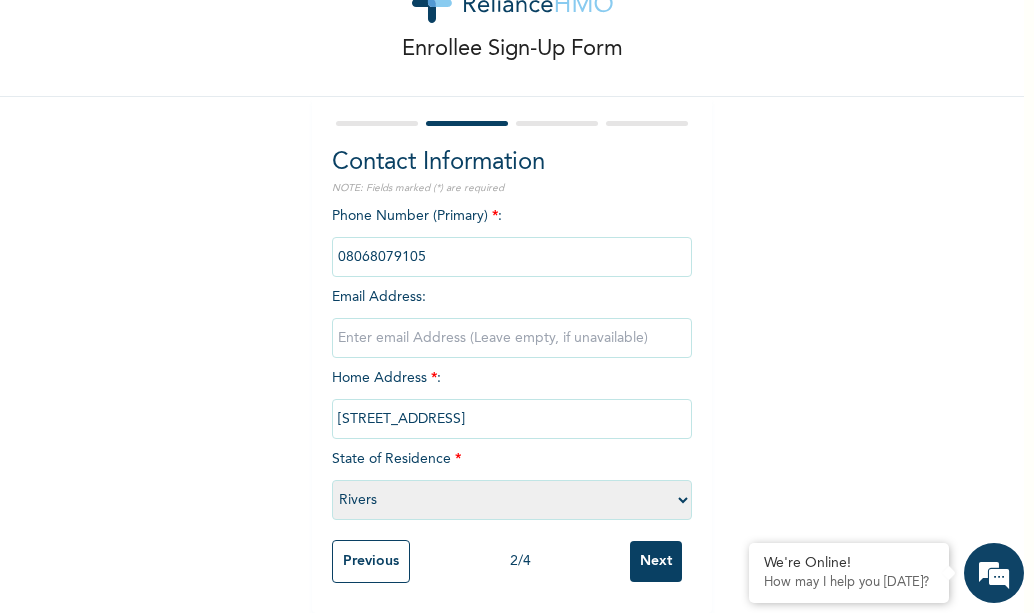 click on "Next" at bounding box center [656, 561] 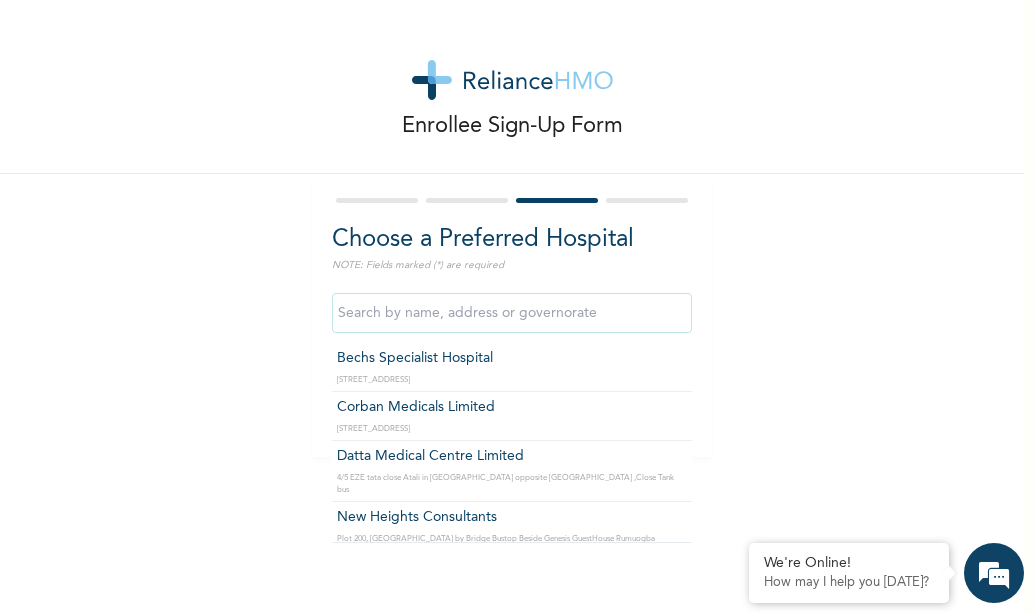 click at bounding box center [512, 313] 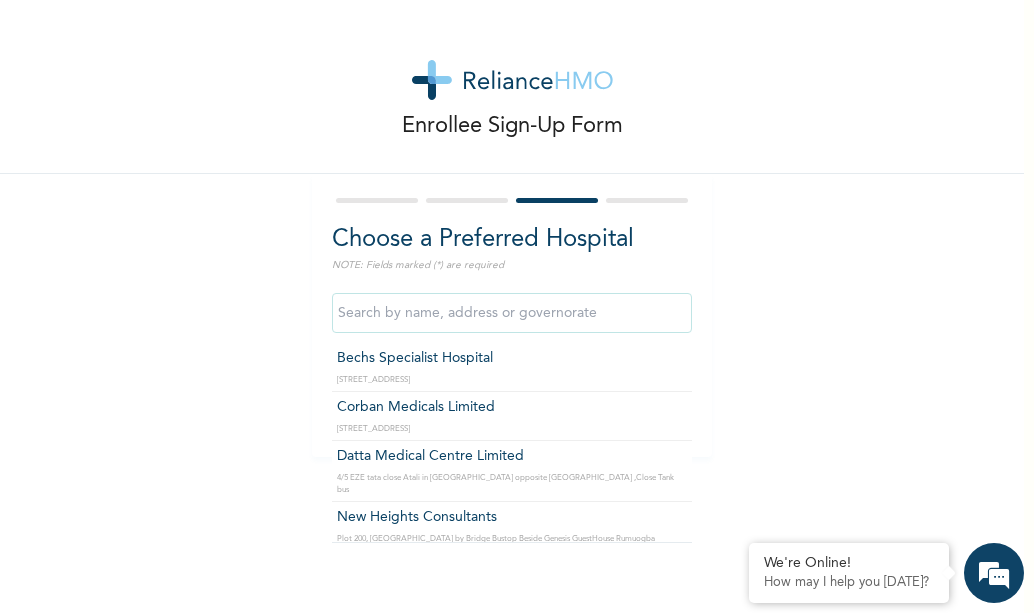 click at bounding box center (512, 313) 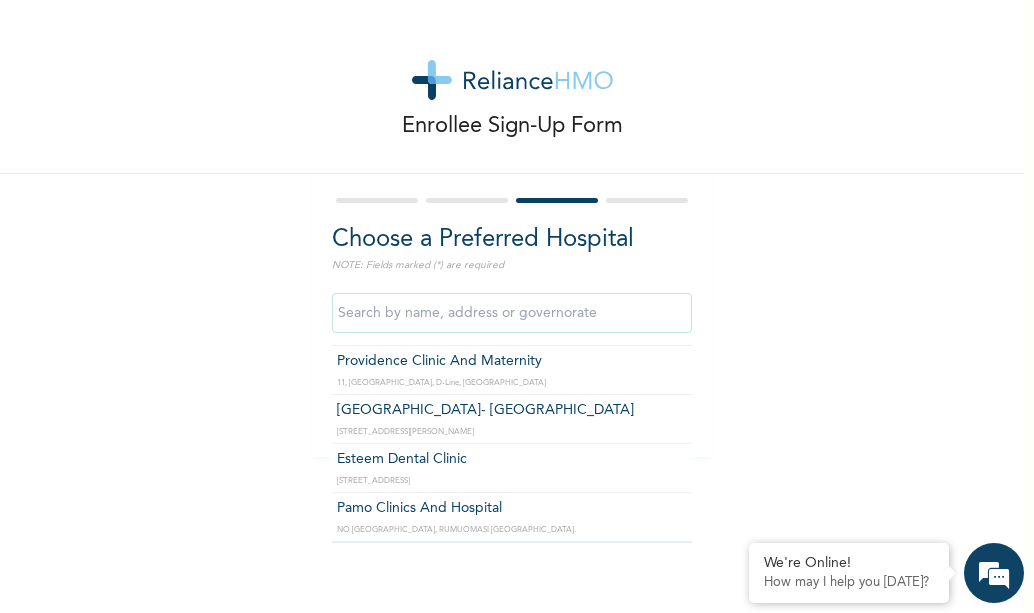 scroll, scrollTop: 300, scrollLeft: 0, axis: vertical 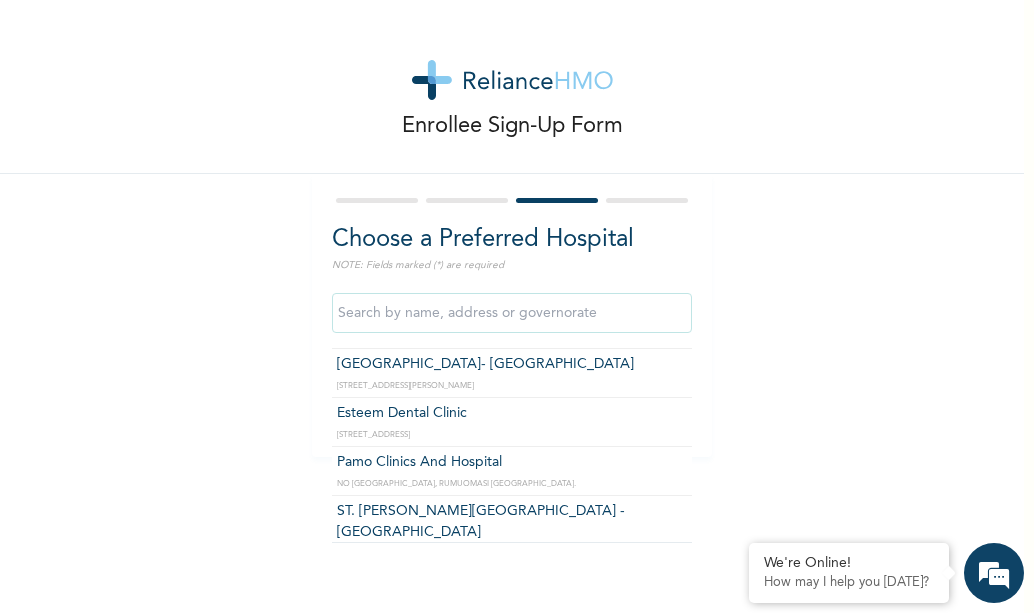 type on "Pamo Clinics And Hospital" 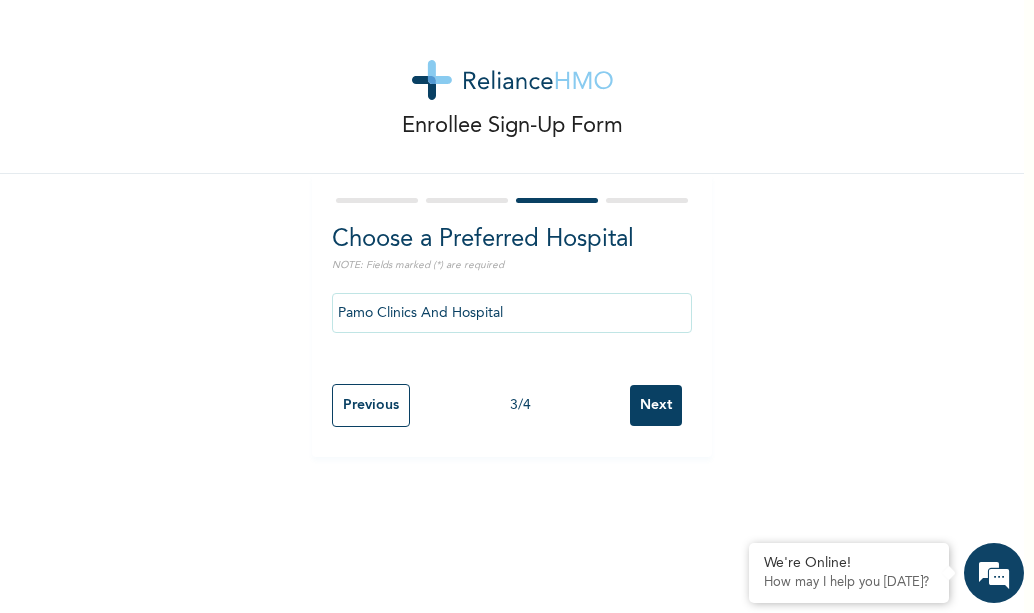 click on "Next" at bounding box center [656, 405] 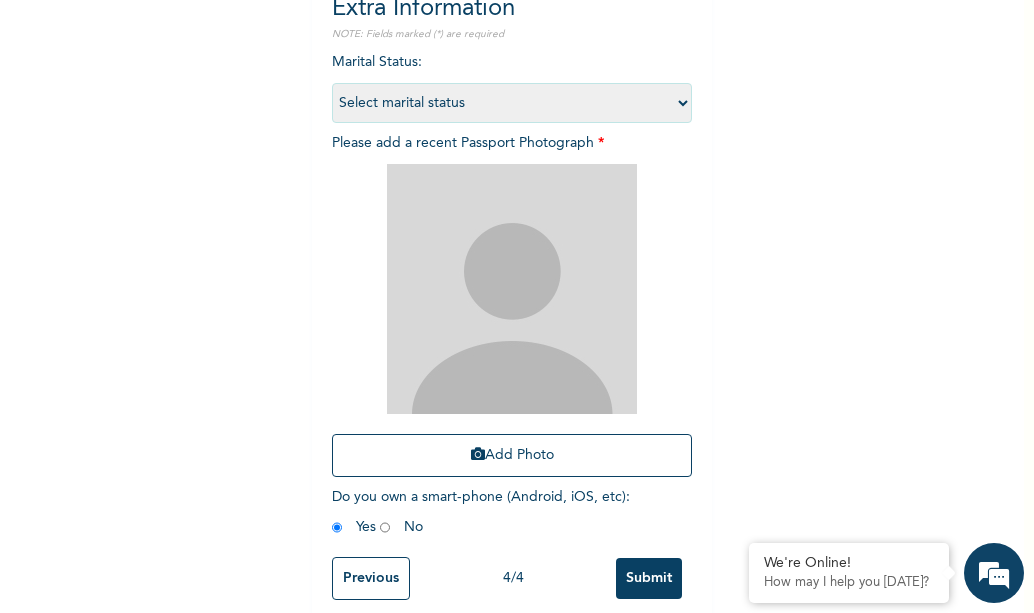 scroll, scrollTop: 263, scrollLeft: 0, axis: vertical 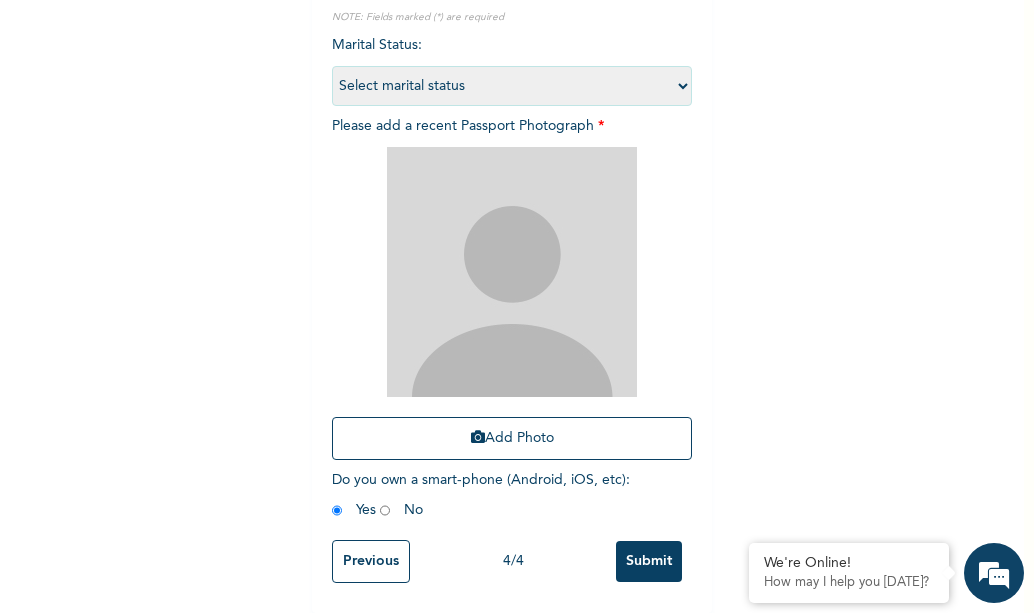 click at bounding box center [385, 510] 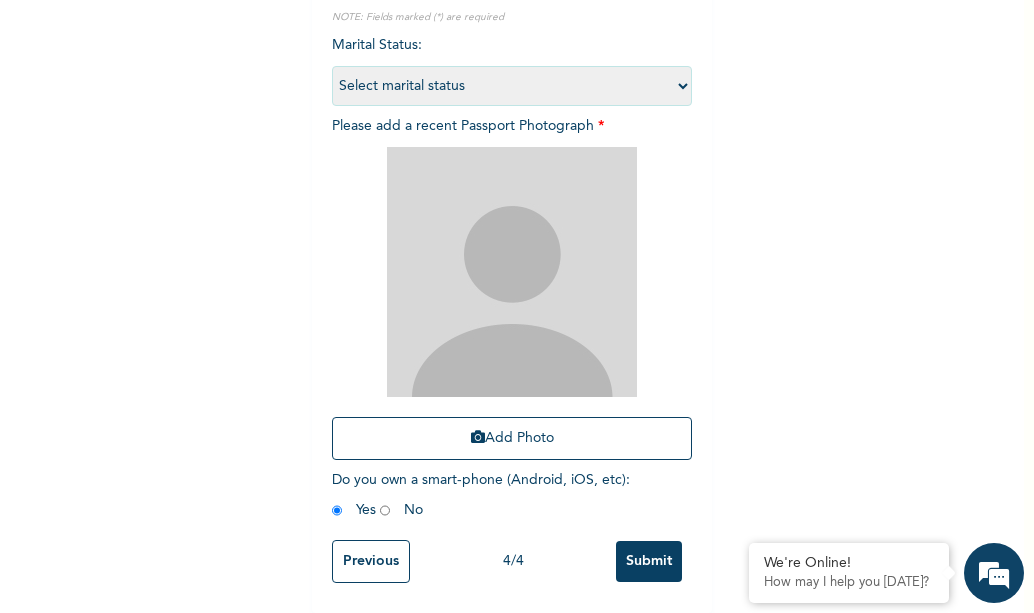 radio on "true" 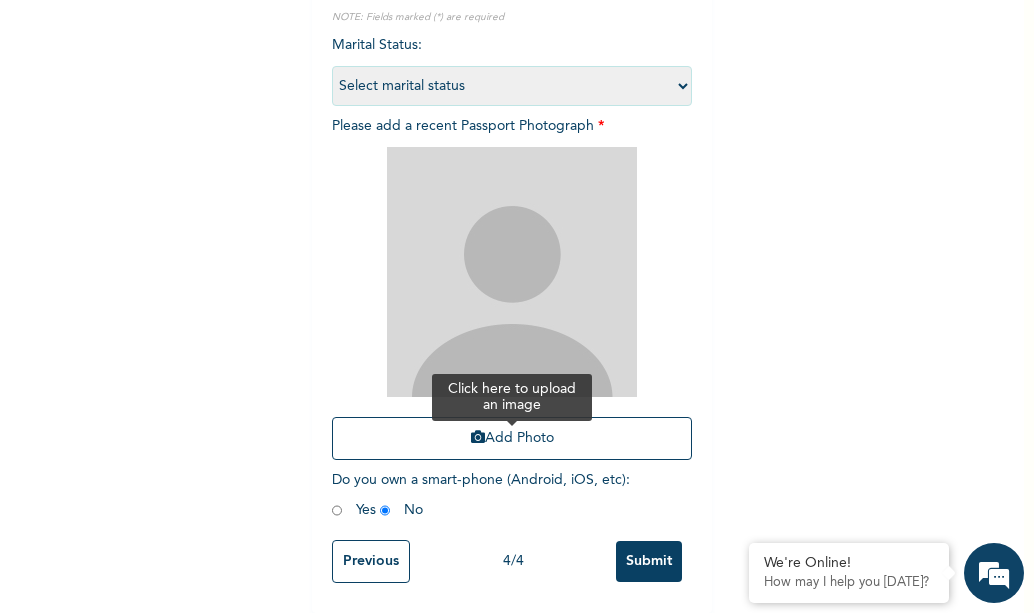 click on "Add Photo" at bounding box center (512, 438) 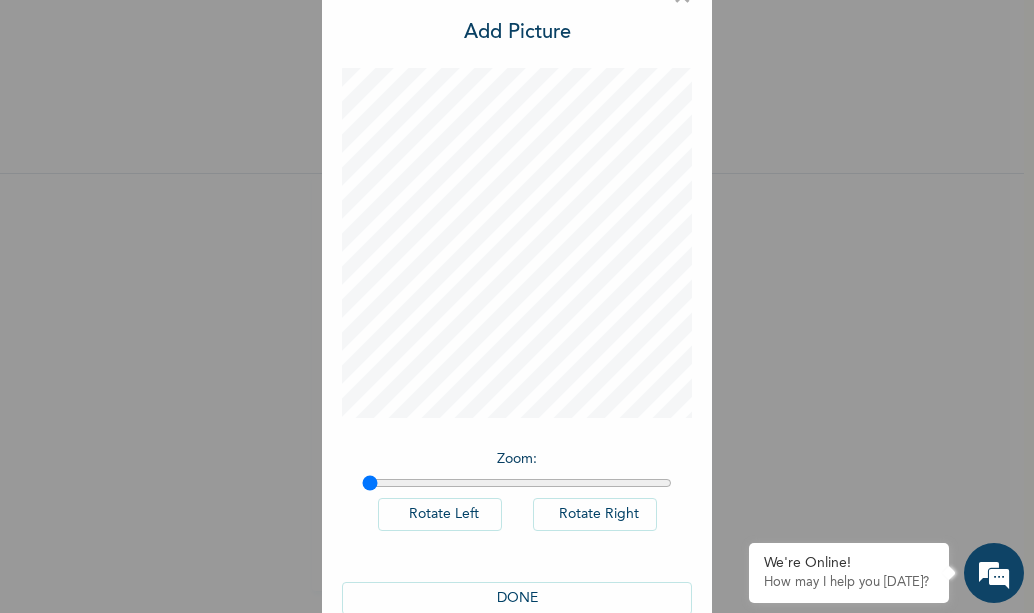 scroll, scrollTop: 85, scrollLeft: 0, axis: vertical 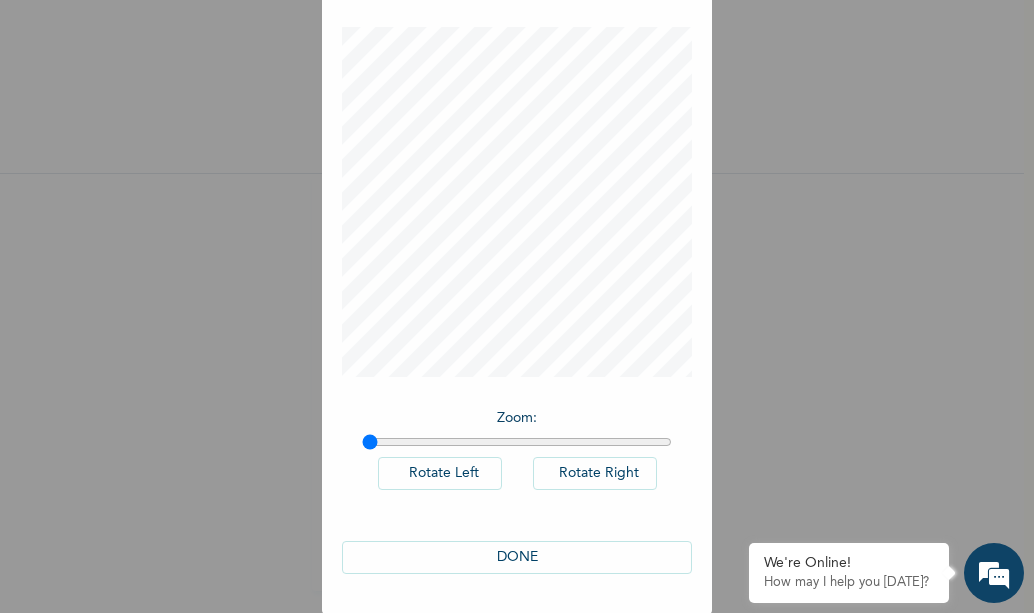 click on "DONE" at bounding box center [517, 557] 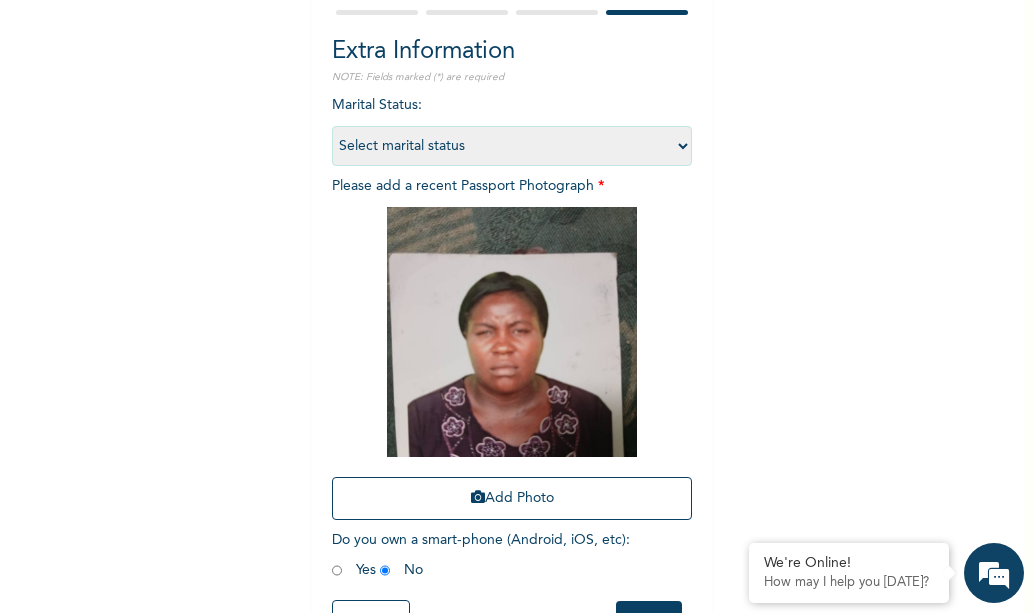 scroll, scrollTop: 63, scrollLeft: 0, axis: vertical 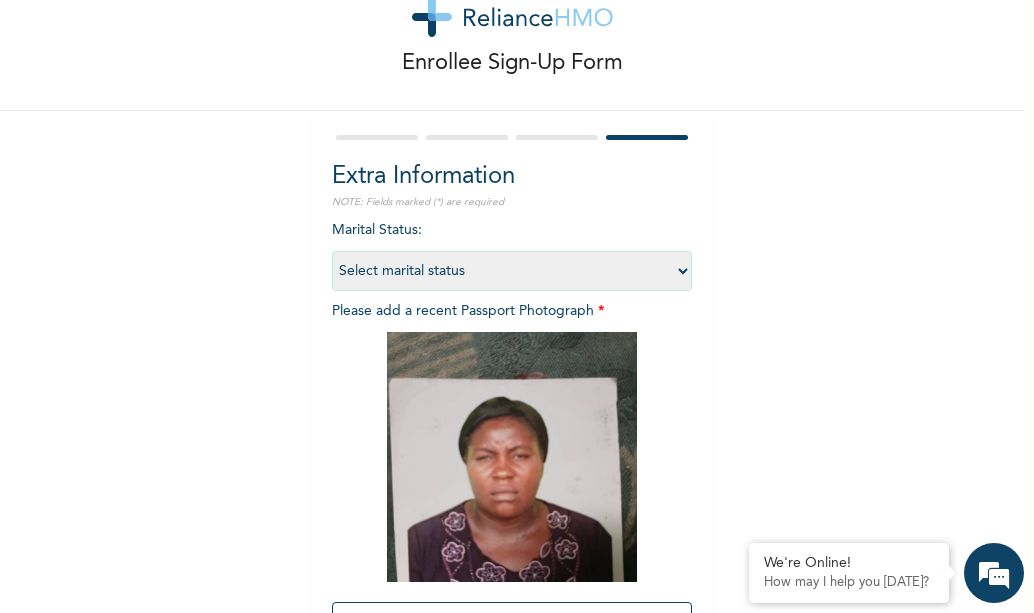 click on "Select marital status Single Married Divorced Widow/Widower" at bounding box center (512, 271) 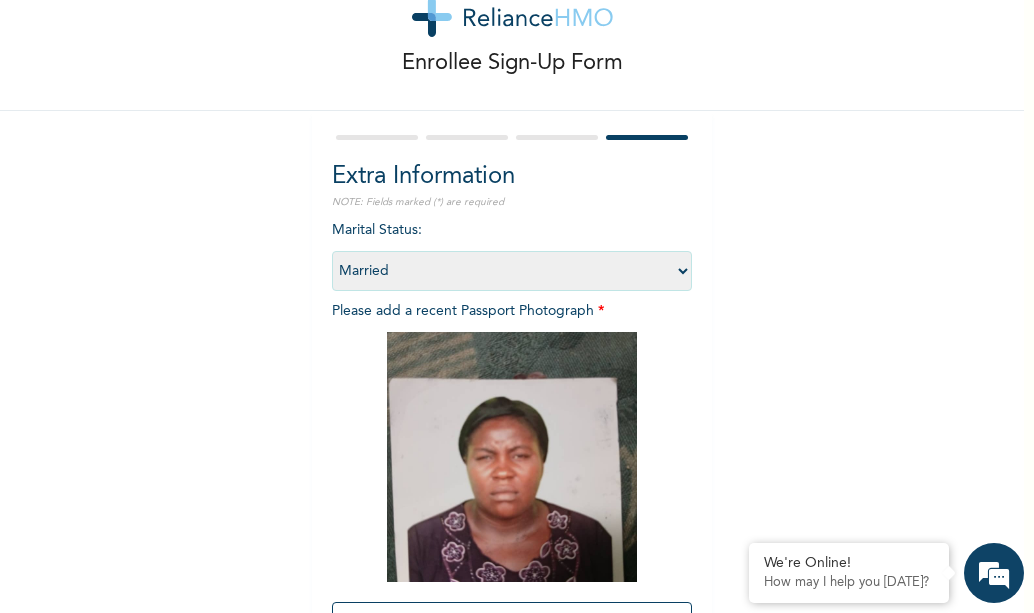 click on "Select marital status Single Married Divorced Widow/Widower" at bounding box center (512, 271) 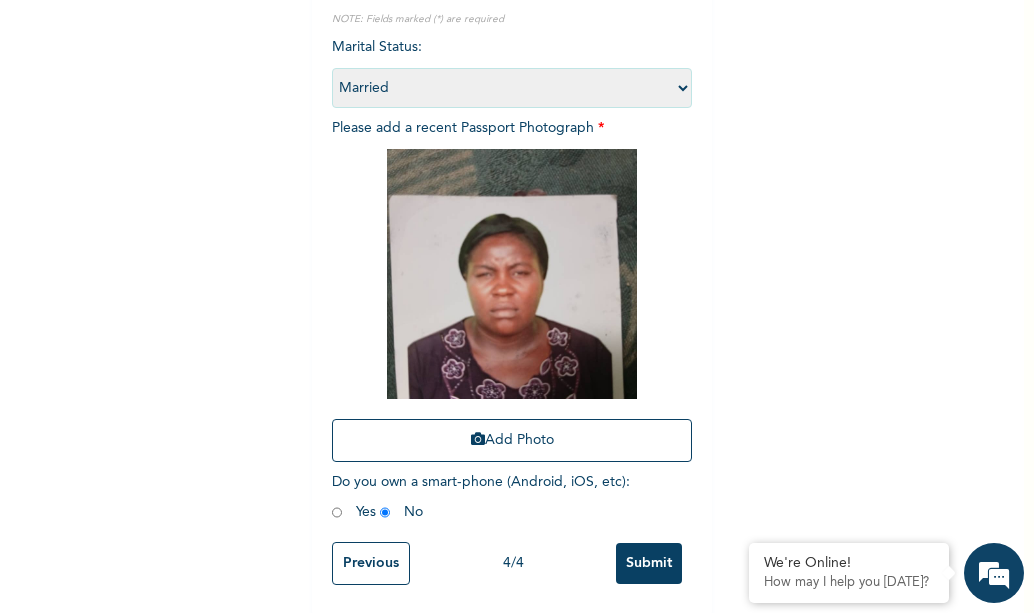 scroll, scrollTop: 263, scrollLeft: 0, axis: vertical 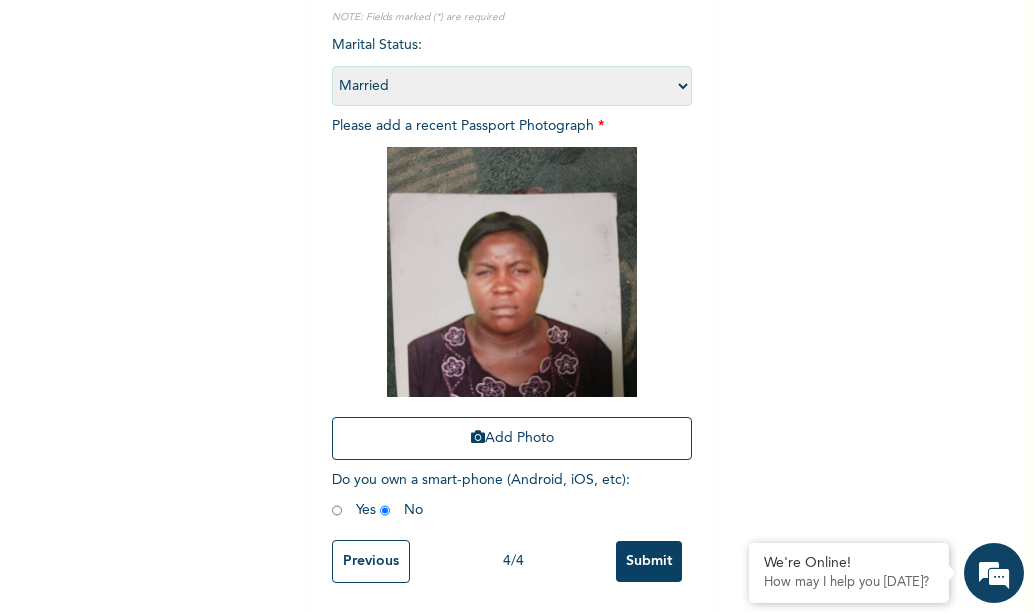 click on "Submit" at bounding box center (649, 561) 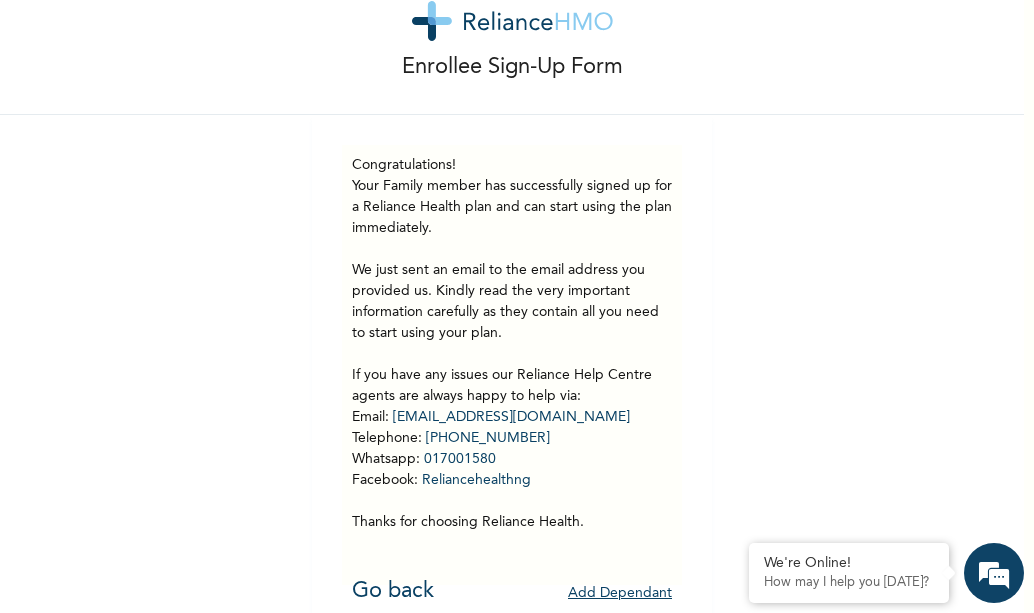 scroll, scrollTop: 90, scrollLeft: 0, axis: vertical 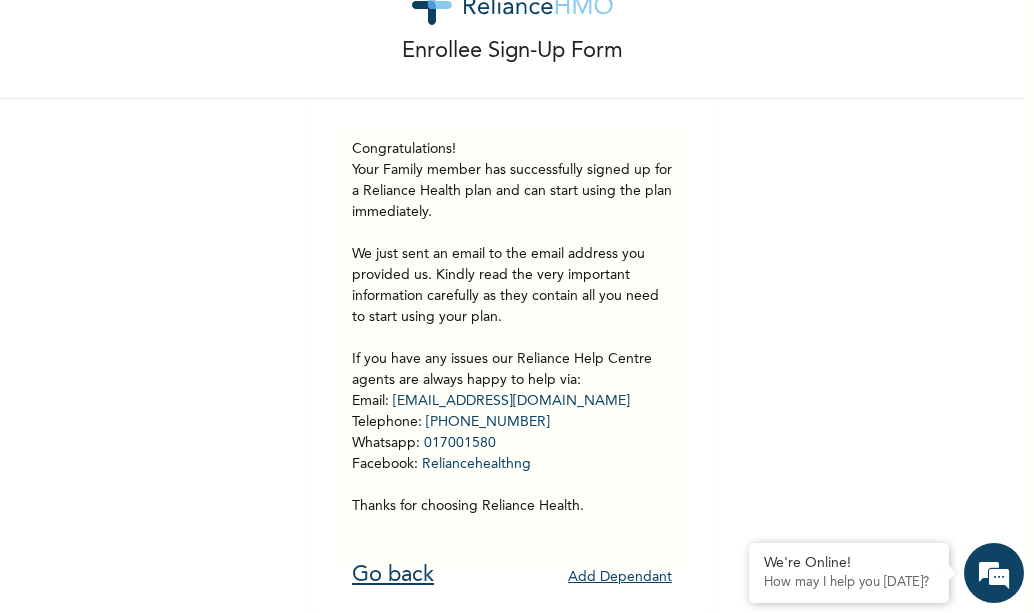 click on "Go back" at bounding box center [393, 575] 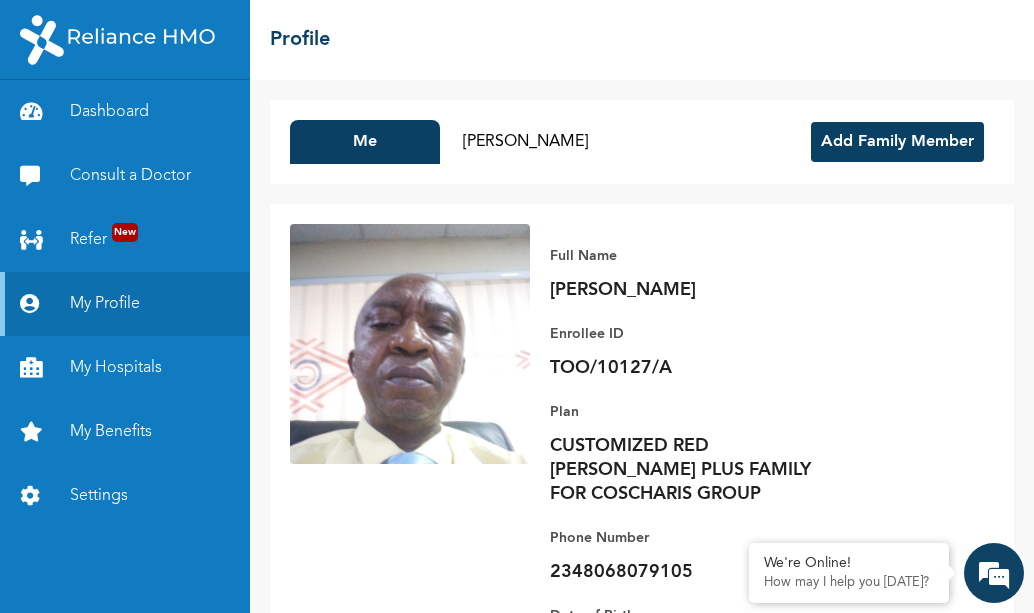 click on "Add Family Member" at bounding box center [897, 142] 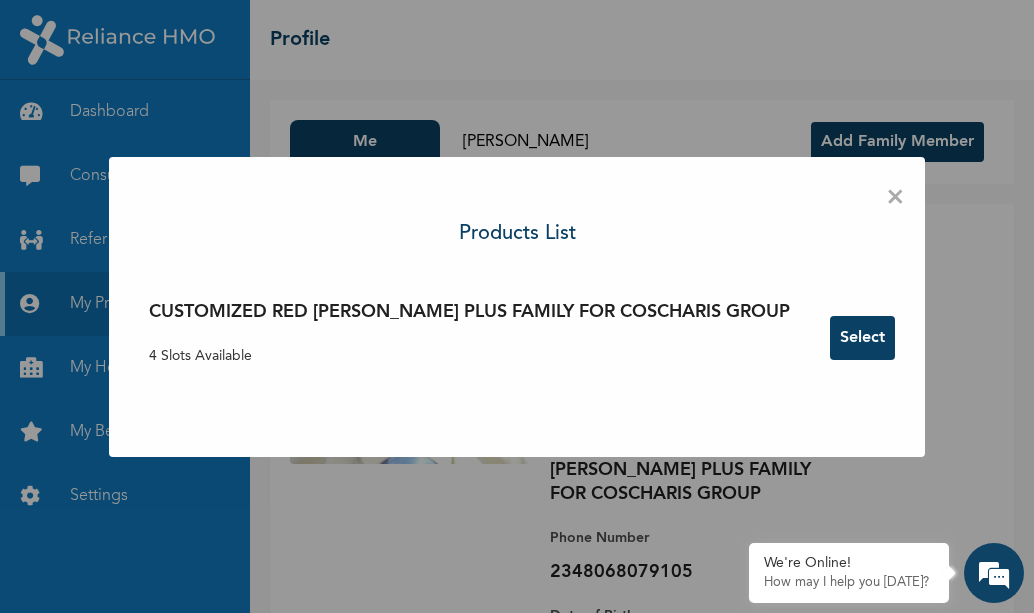 click on "Select" at bounding box center (862, 338) 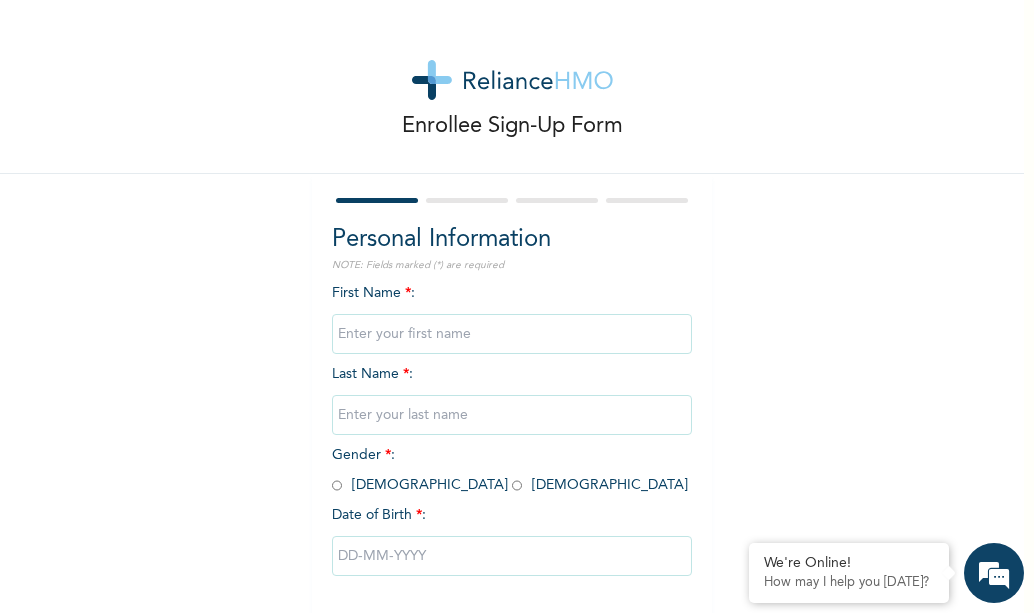 click at bounding box center (512, 334) 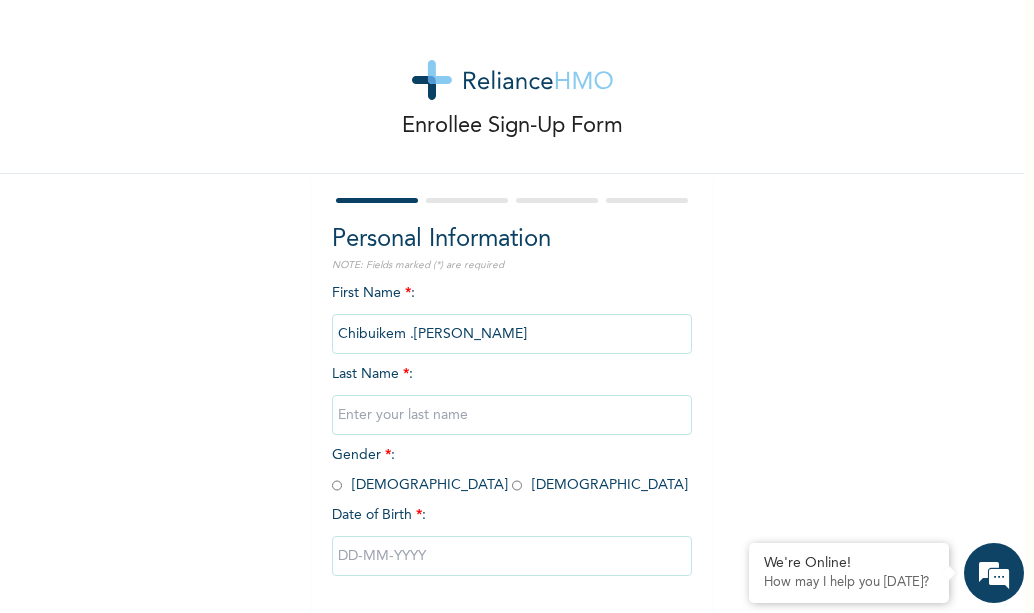 type on "Chibuikem .Emmanuel" 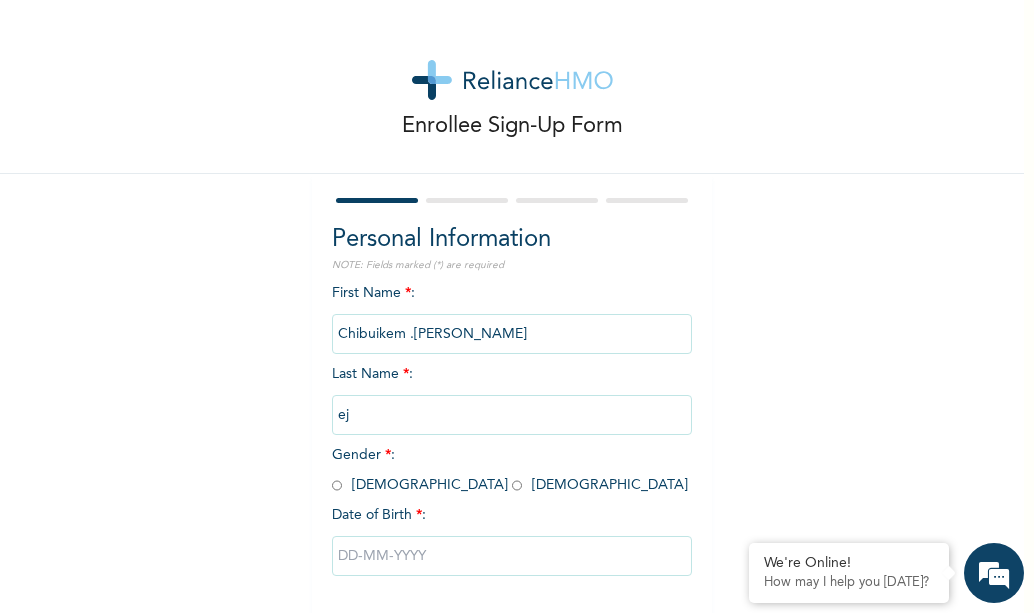 type on "e" 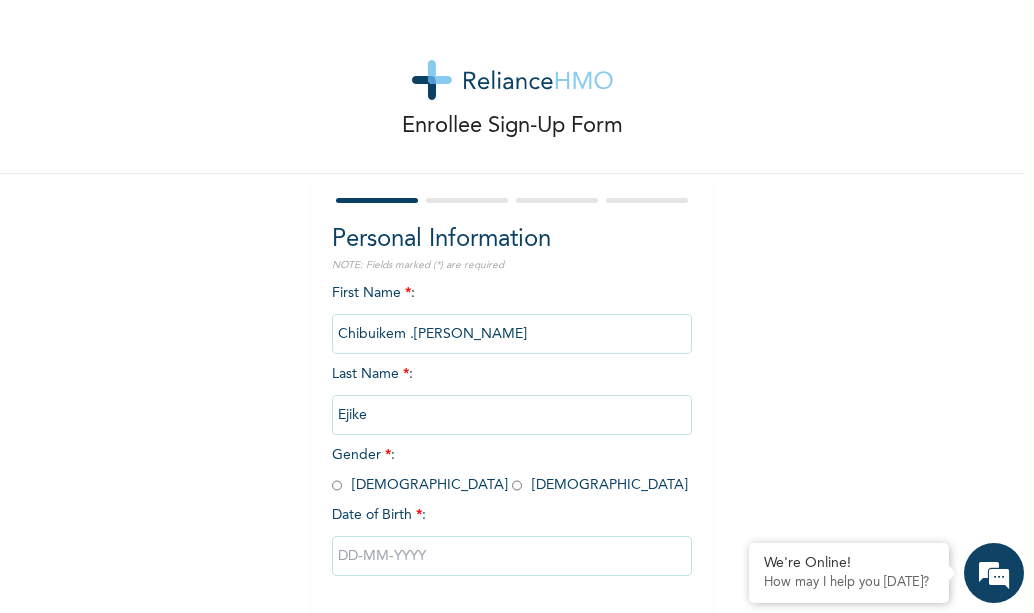 type on "Ejike" 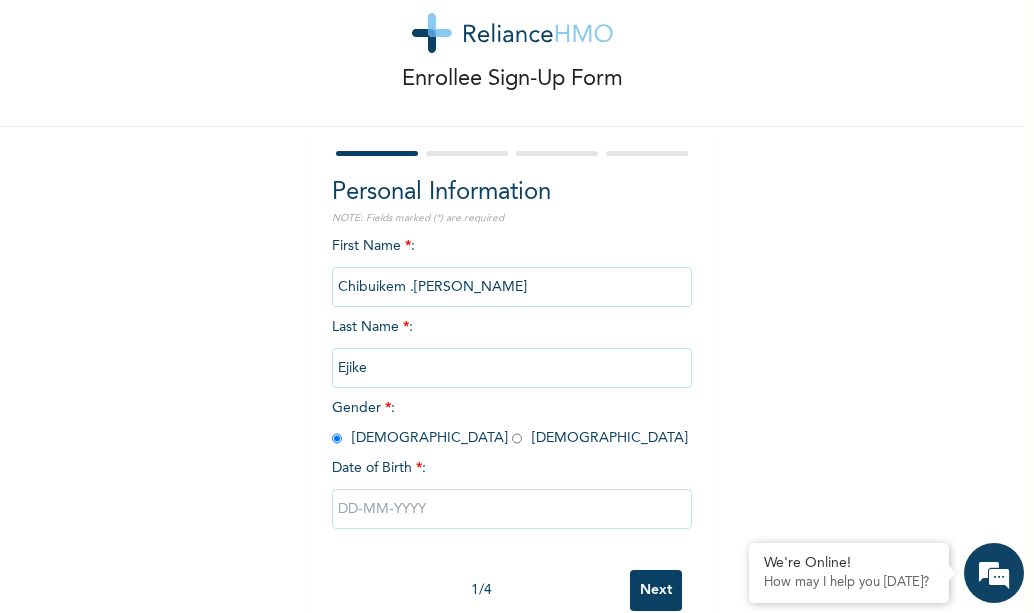 scroll, scrollTop: 90, scrollLeft: 0, axis: vertical 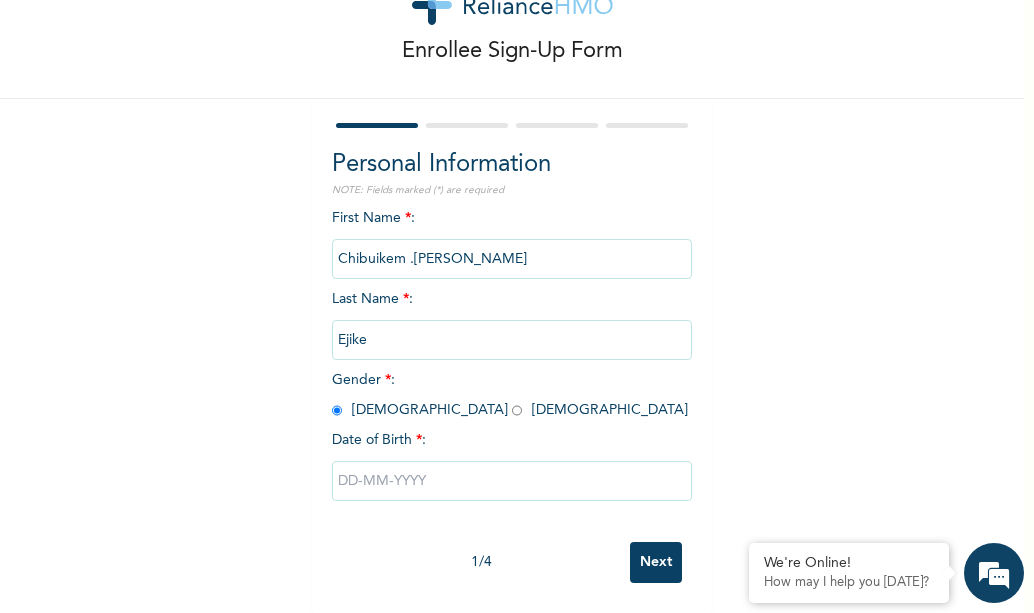 click at bounding box center (512, 481) 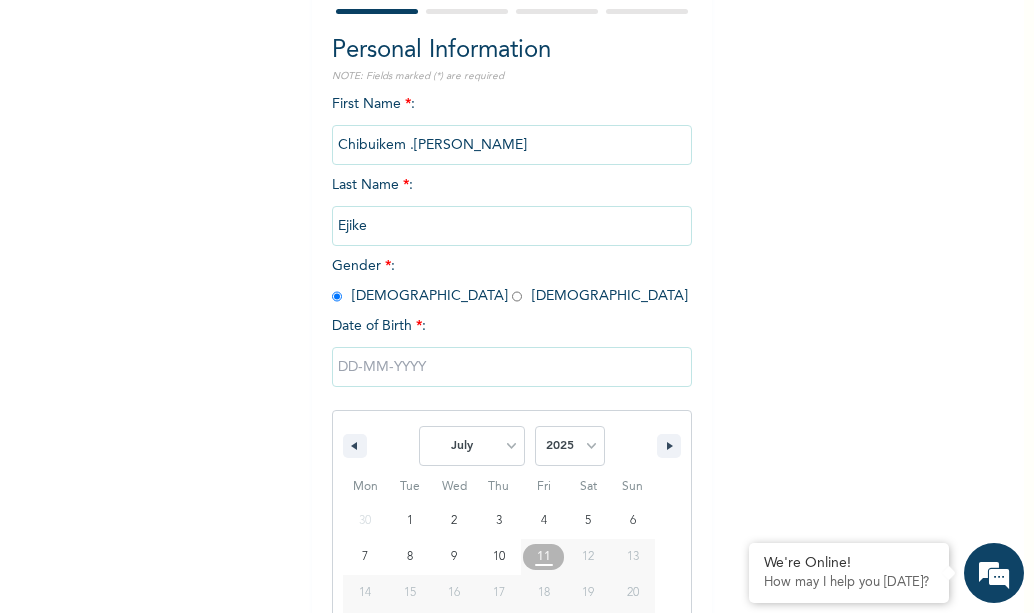 scroll, scrollTop: 296, scrollLeft: 0, axis: vertical 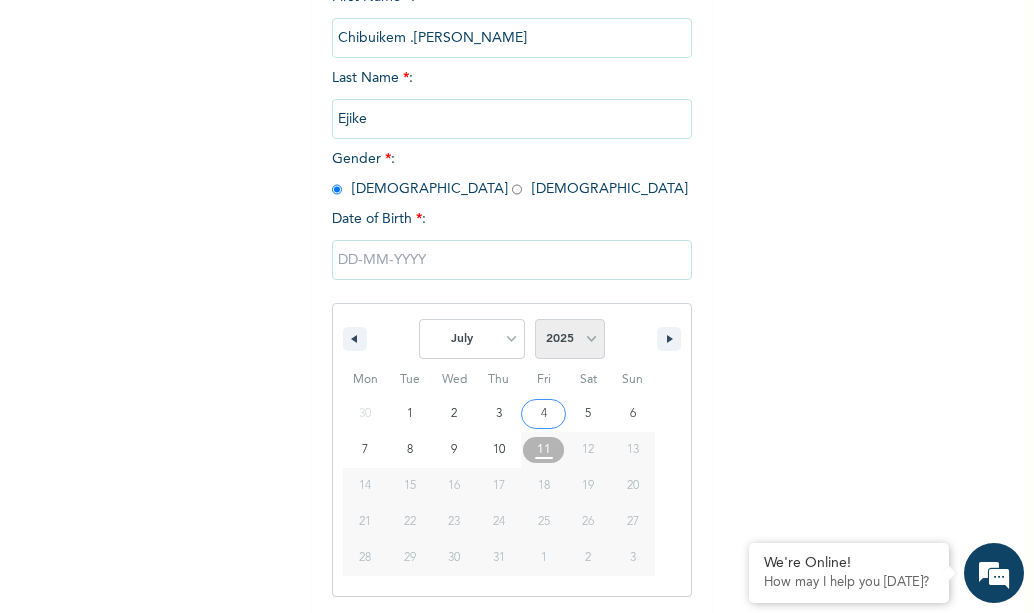 click on "2025 2024 2023 2022 2021 2020 2019 2018 2017 2016 2015 2014 2013 2012 2011 2010 2009 2008 2007 2006 2005 2004 2003 2002 2001 2000 1999 1998 1997 1996 1995 1994 1993 1992 1991 1990 1989 1988 1987 1986 1985 1984 1983 1982 1981 1980 1979 1978 1977 1976 1975 1974 1973 1972 1971 1970 1969 1968 1967 1966 1965 1964 1963 1962 1961 1960 1959 1958 1957 1956 1955 1954 1953 1952 1951 1950 1949 1948 1947 1946 1945 1944 1943 1942 1941 1940 1939 1938 1937 1936 1935 1934 1933 1932 1931 1930 1929 1928 1927 1926 1925 1924 1923 1922 1921 1920 1919 1918 1917 1916 1915 1914 1913 1912 1911 1910 1909 1908 1907 1906 1905" at bounding box center [570, 339] 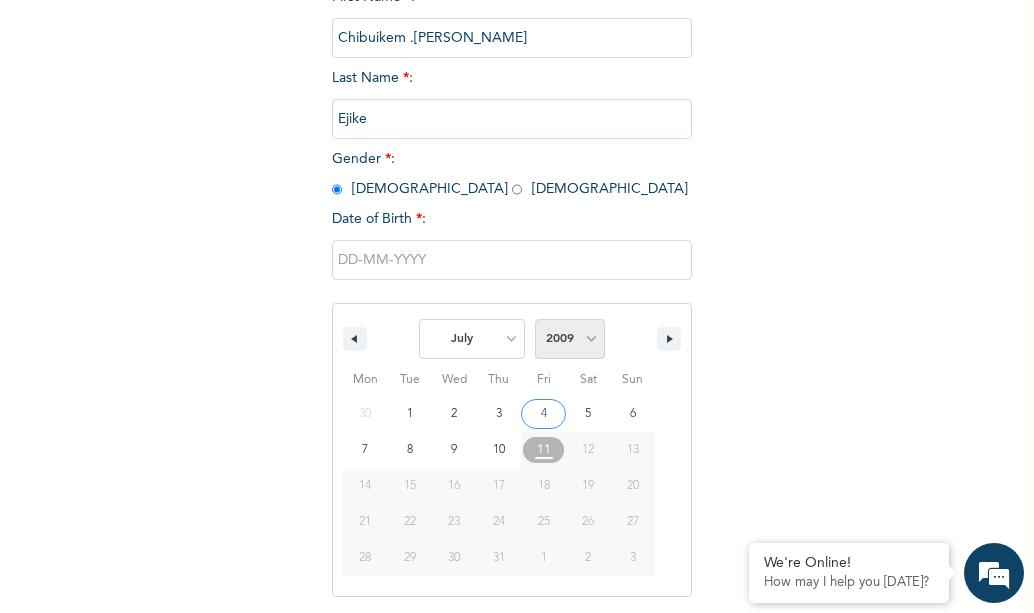 click on "2025 2024 2023 2022 2021 2020 2019 2018 2017 2016 2015 2014 2013 2012 2011 2010 2009 2008 2007 2006 2005 2004 2003 2002 2001 2000 1999 1998 1997 1996 1995 1994 1993 1992 1991 1990 1989 1988 1987 1986 1985 1984 1983 1982 1981 1980 1979 1978 1977 1976 1975 1974 1973 1972 1971 1970 1969 1968 1967 1966 1965 1964 1963 1962 1961 1960 1959 1958 1957 1956 1955 1954 1953 1952 1951 1950 1949 1948 1947 1946 1945 1944 1943 1942 1941 1940 1939 1938 1937 1936 1935 1934 1933 1932 1931 1930 1929 1928 1927 1926 1925 1924 1923 1922 1921 1920 1919 1918 1917 1916 1915 1914 1913 1912 1911 1910 1909 1908 1907 1906 1905" at bounding box center (570, 339) 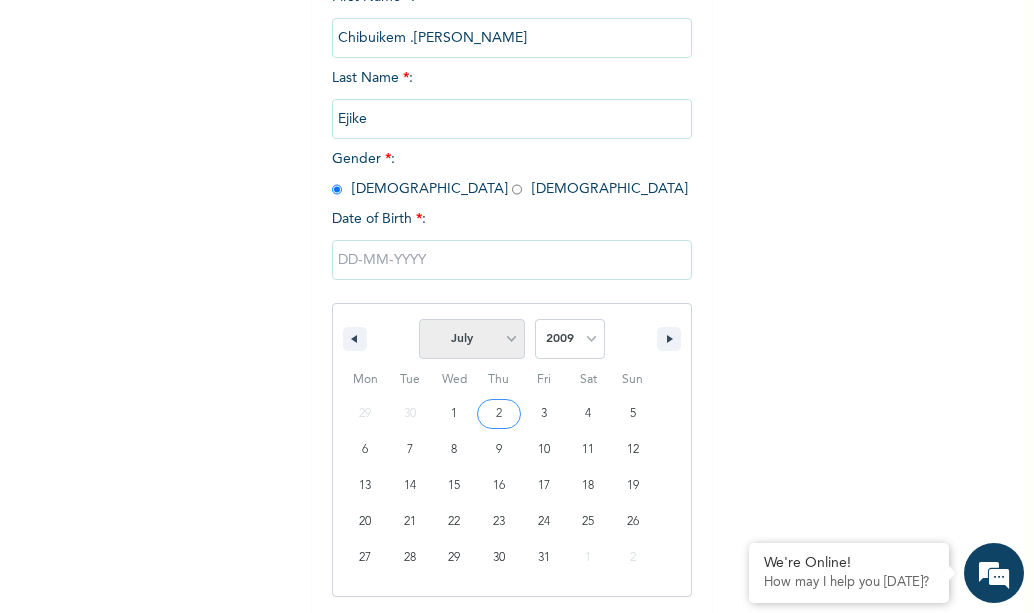 click on "January February March April May June July August September October November December" at bounding box center (472, 339) 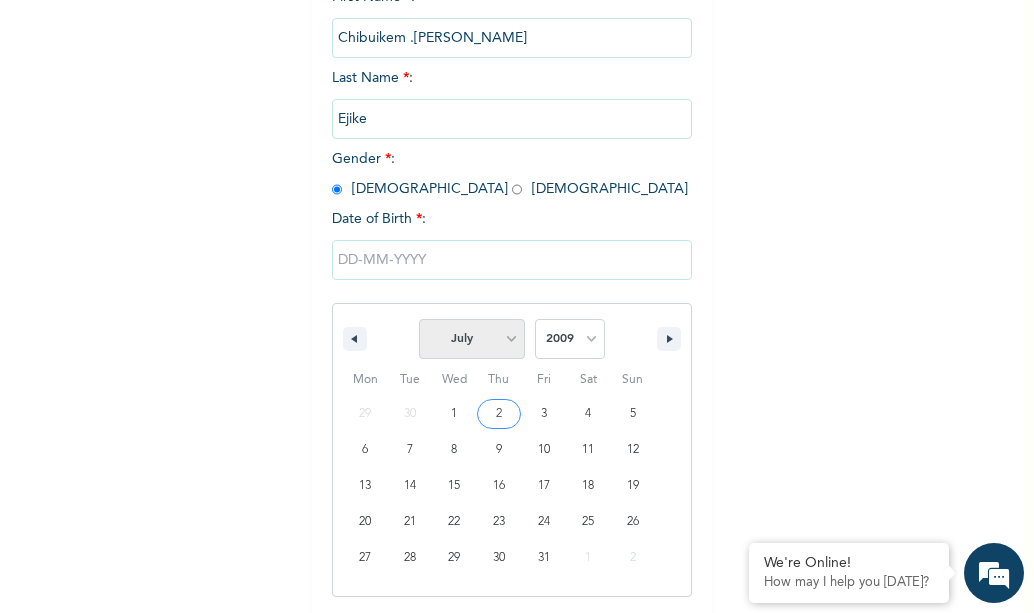 select on "10" 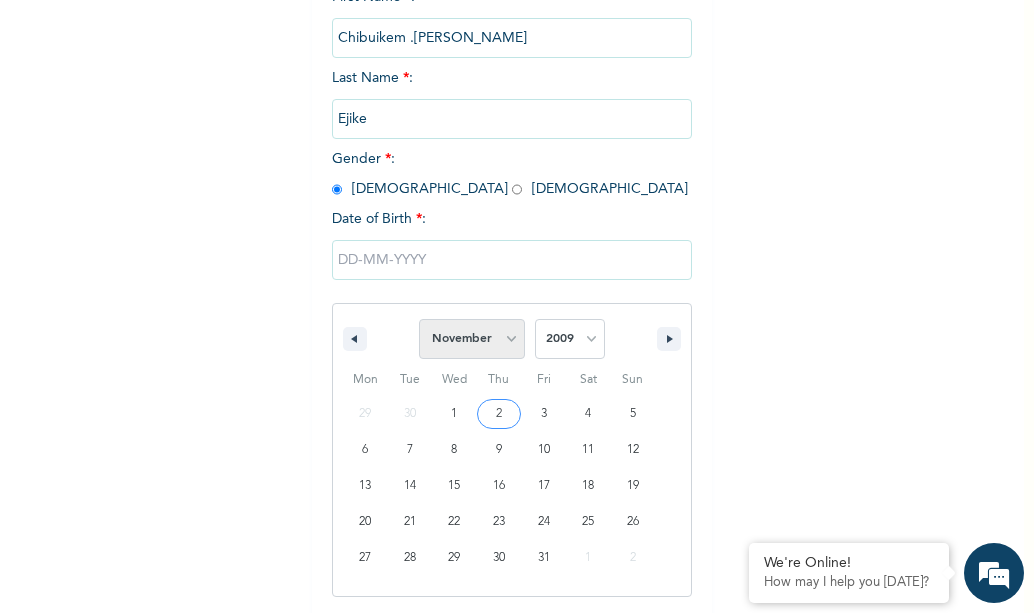 click on "January February March April May June July August September October November December" at bounding box center (472, 339) 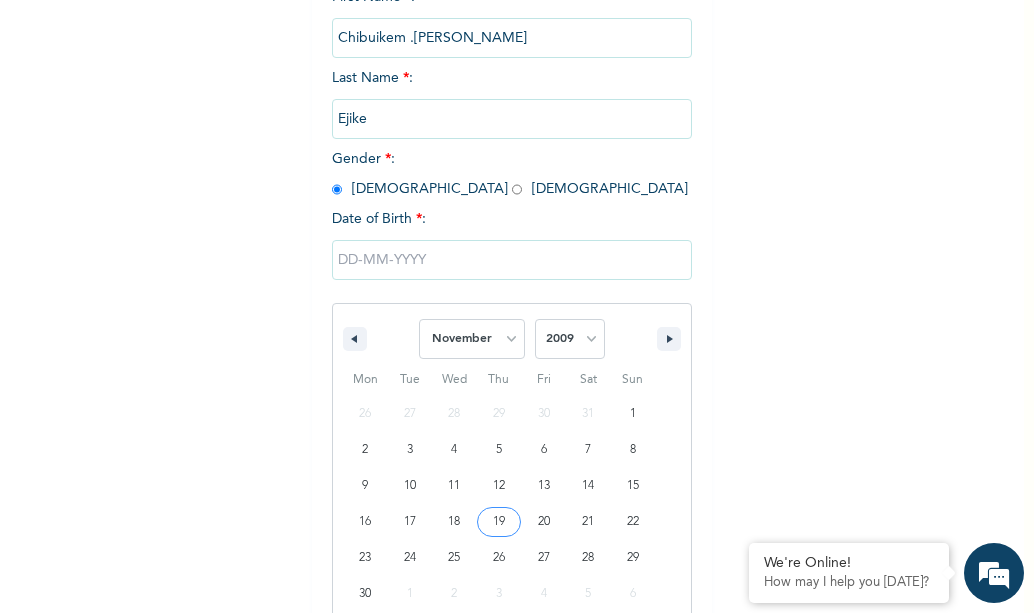 type on "11/19/2009" 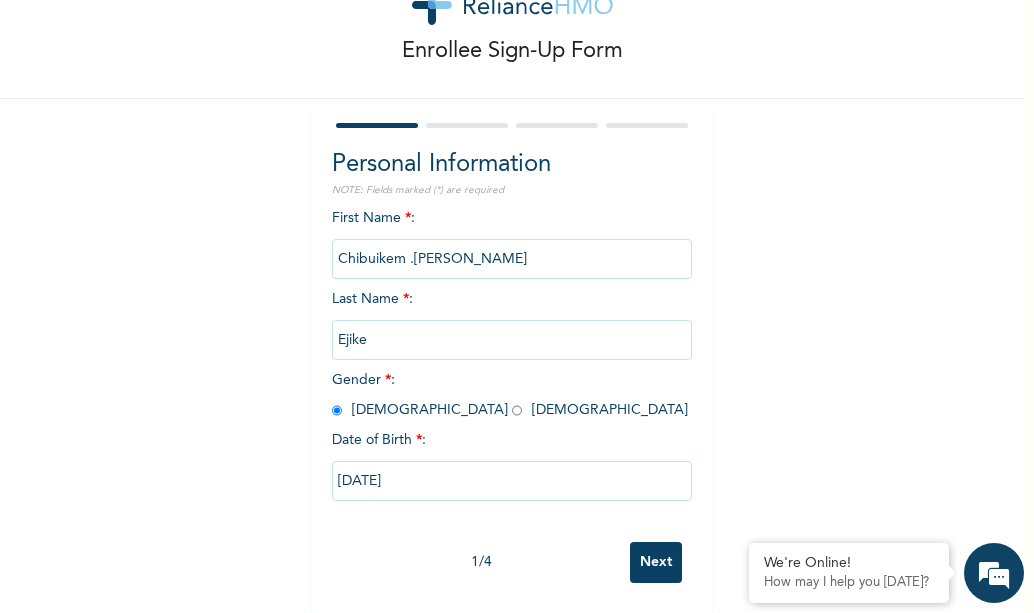 scroll, scrollTop: 90, scrollLeft: 0, axis: vertical 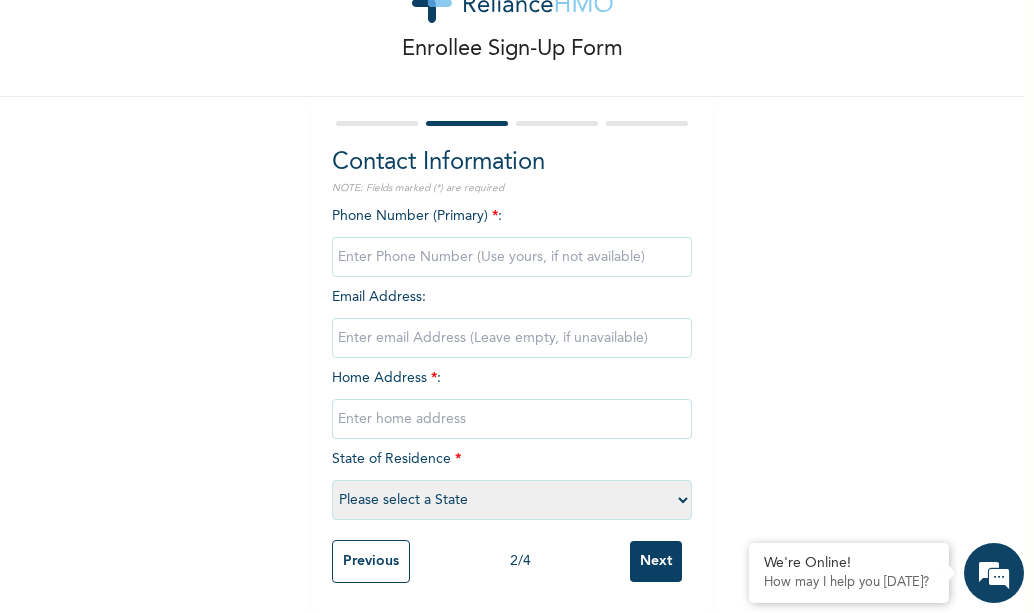 click at bounding box center (512, 257) 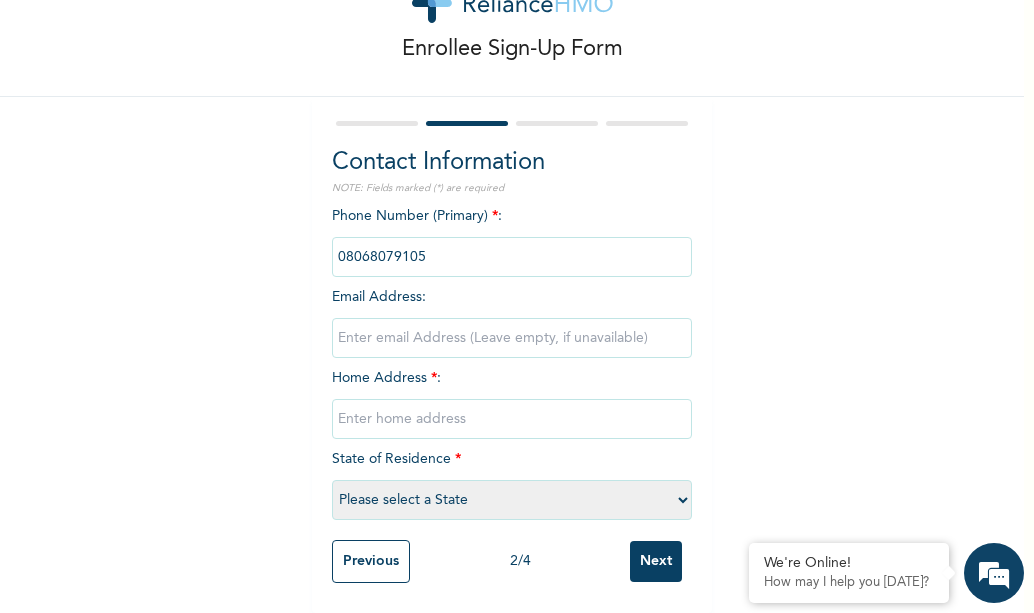 type on "08068079105" 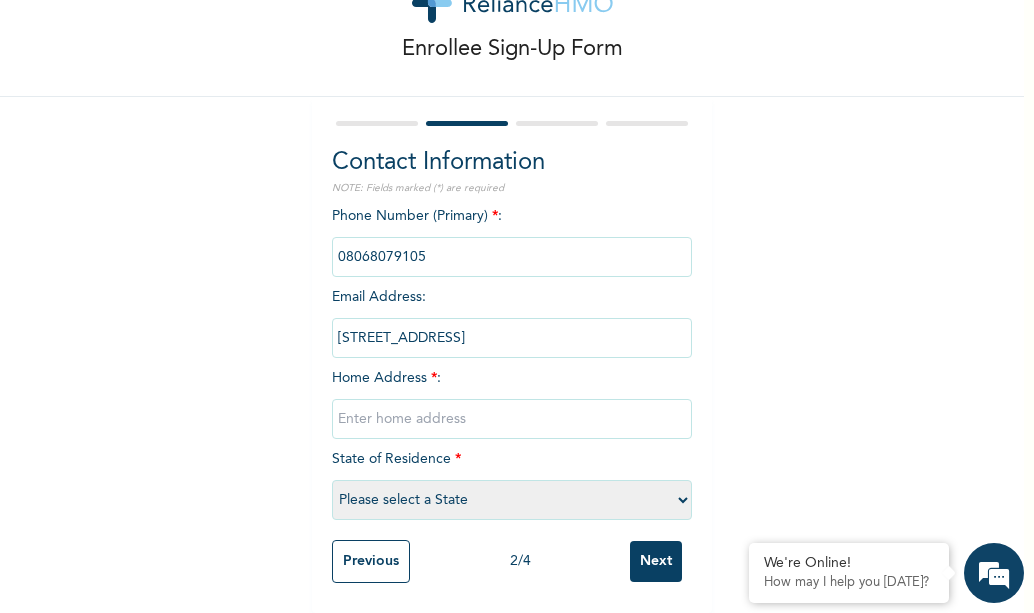 click at bounding box center (512, 419) 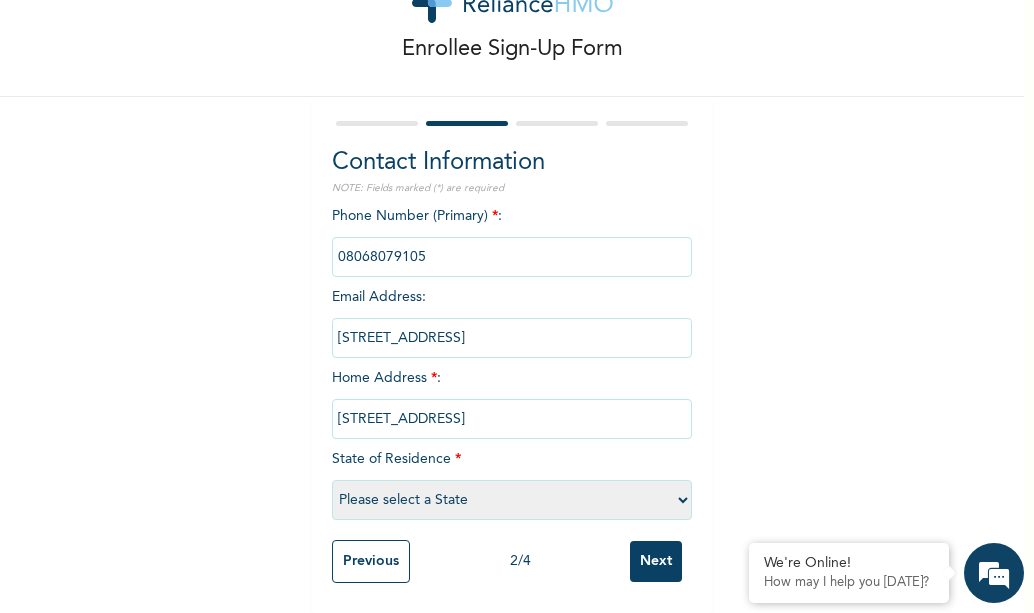 type on "242 Aba Road Portharcourt" 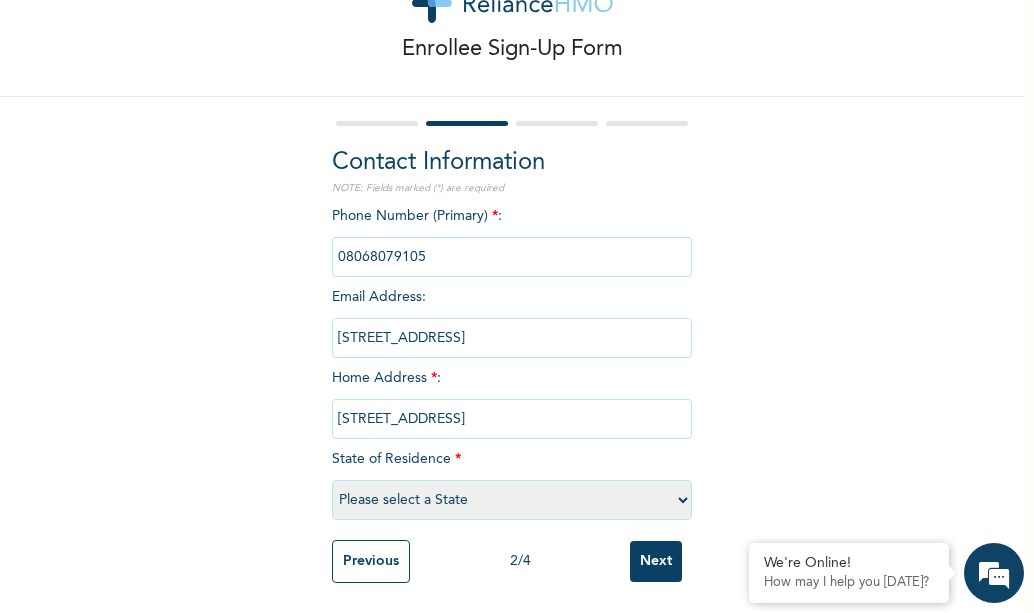 click on "Please select a State Abia Abuja (FCT) Adamawa Akwa Ibom Anambra Bauchi Bayelsa Benue Borno Cross River Delta Ebonyi Edo Ekiti Enugu Gombe Imo Jigawa Kaduna Kano Katsina Kebbi Kogi Kwara Lagos Nasarawa Niger Ogun Ondo Osun Oyo Plateau Rivers Sokoto Taraba Yobe Zamfara" at bounding box center (512, 500) 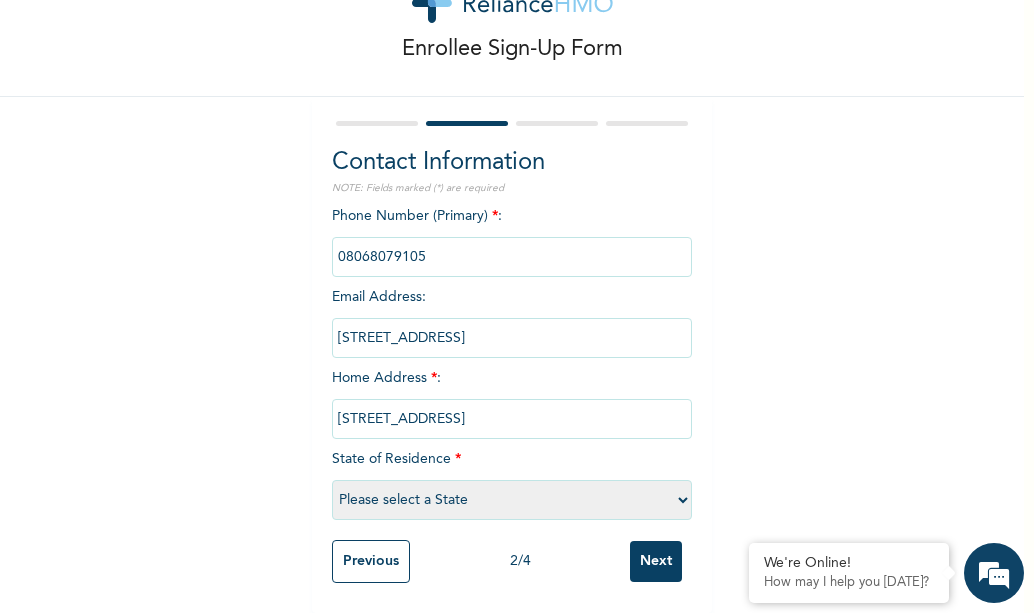 select on "33" 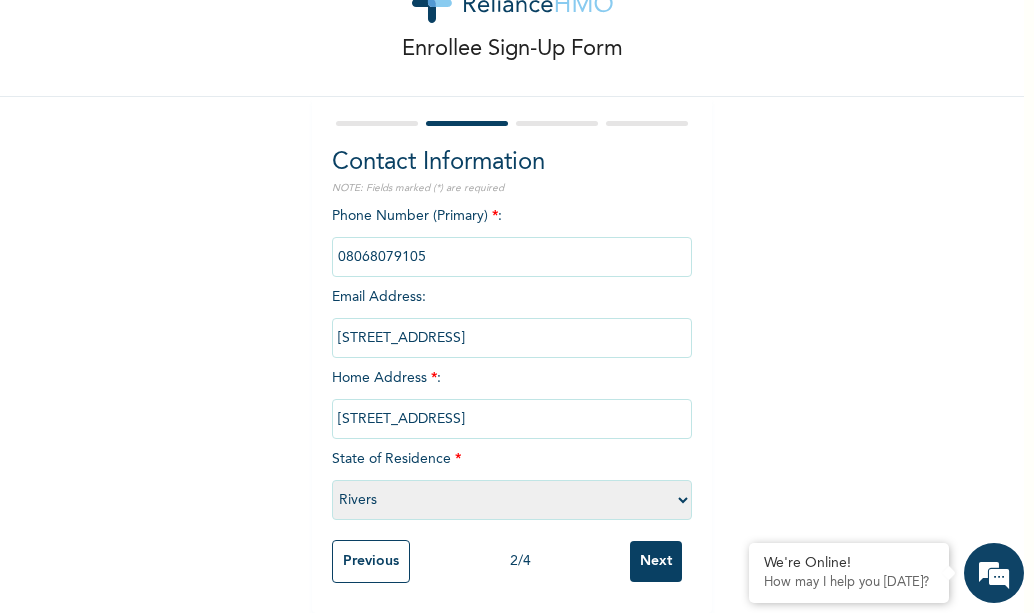 click on "Please select a State Abia Abuja (FCT) Adamawa Akwa Ibom Anambra Bauchi Bayelsa Benue Borno Cross River Delta Ebonyi Edo Ekiti Enugu Gombe Imo Jigawa Kaduna Kano Katsina Kebbi Kogi Kwara Lagos Nasarawa Niger Ogun Ondo Osun Oyo Plateau Rivers Sokoto Taraba Yobe Zamfara" at bounding box center (512, 500) 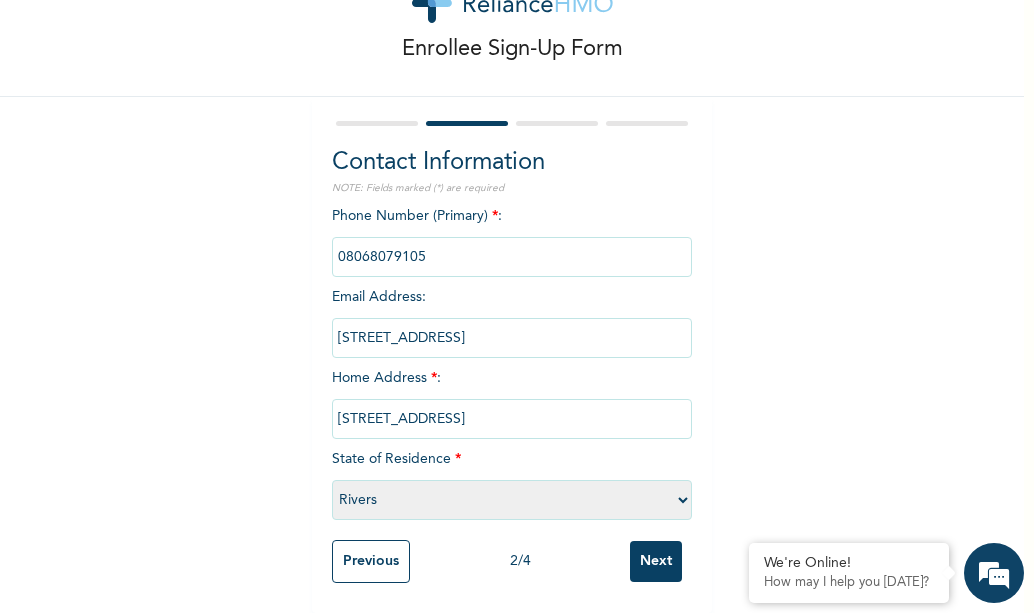 scroll, scrollTop: 92, scrollLeft: 0, axis: vertical 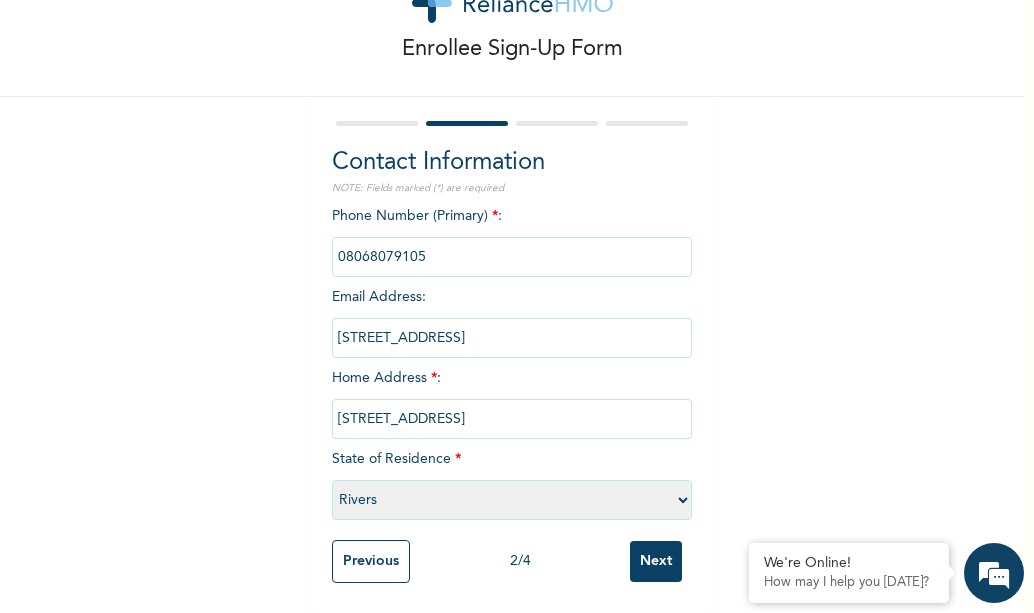 click on "Next" at bounding box center [656, 561] 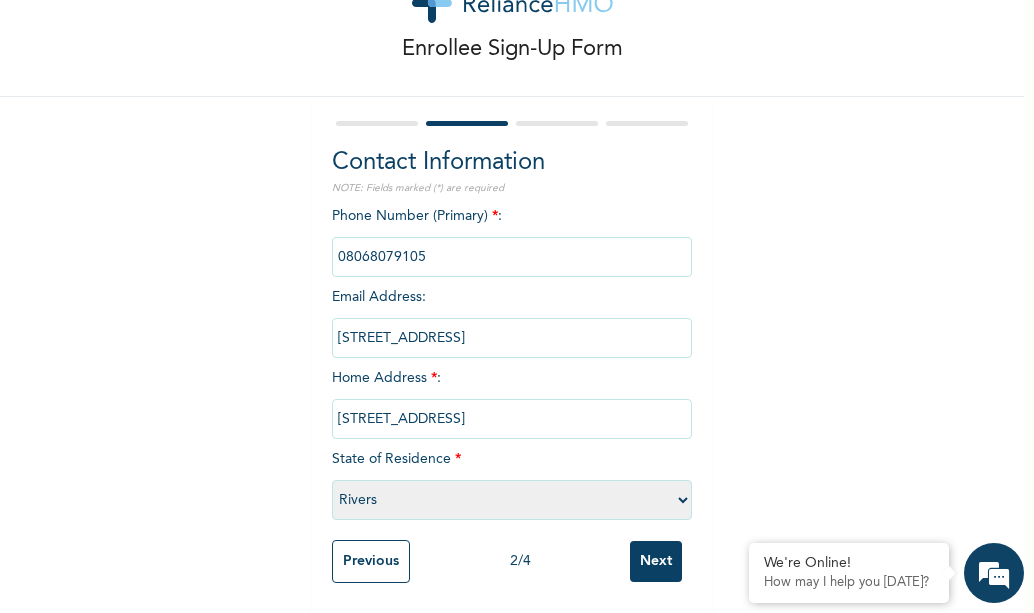 click on "242 Aba Road Portharcourt" at bounding box center (512, 338) 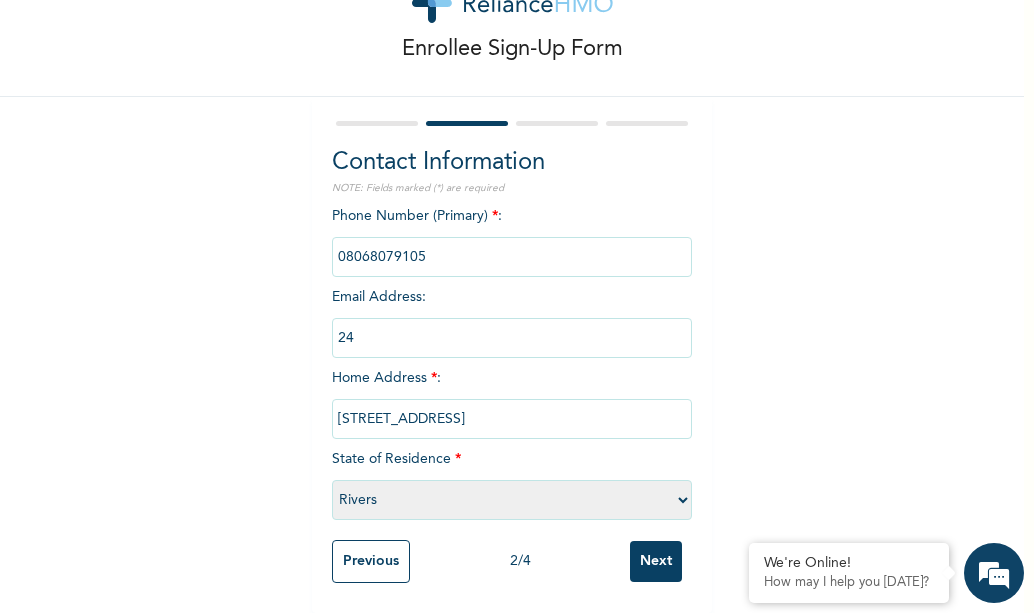 type on "2" 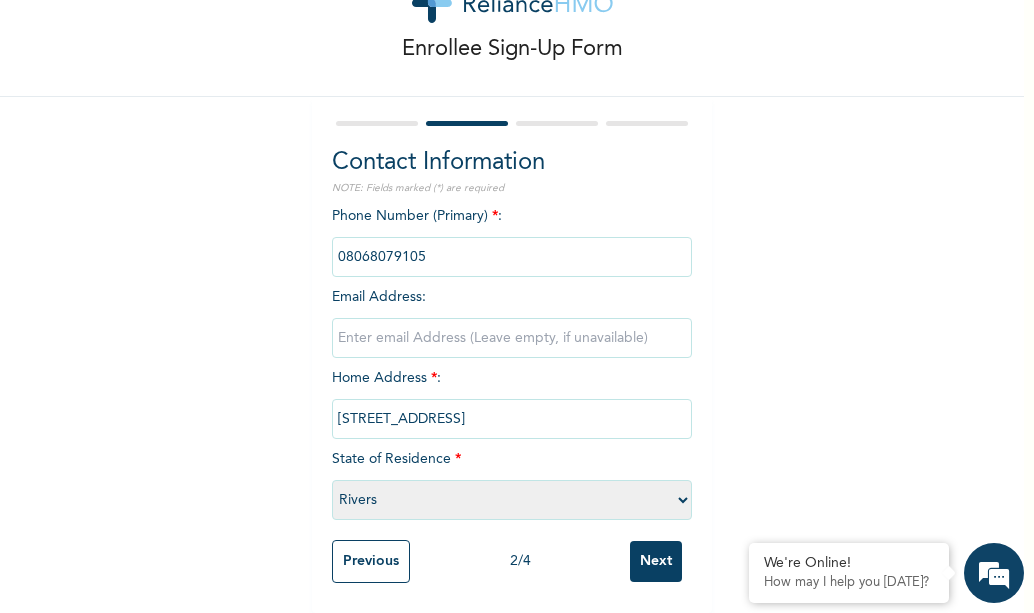 type 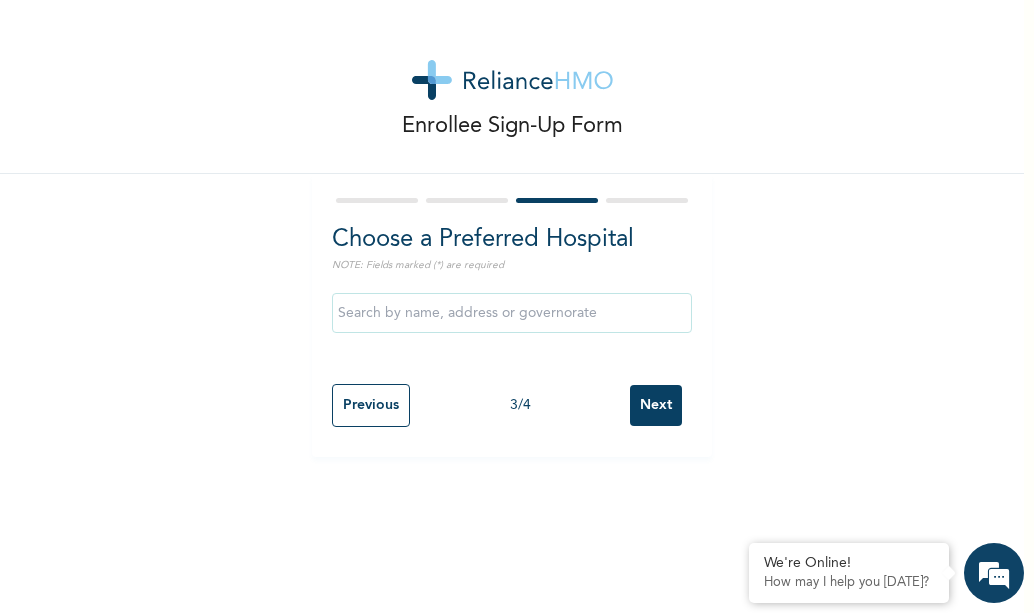 scroll, scrollTop: 0, scrollLeft: 0, axis: both 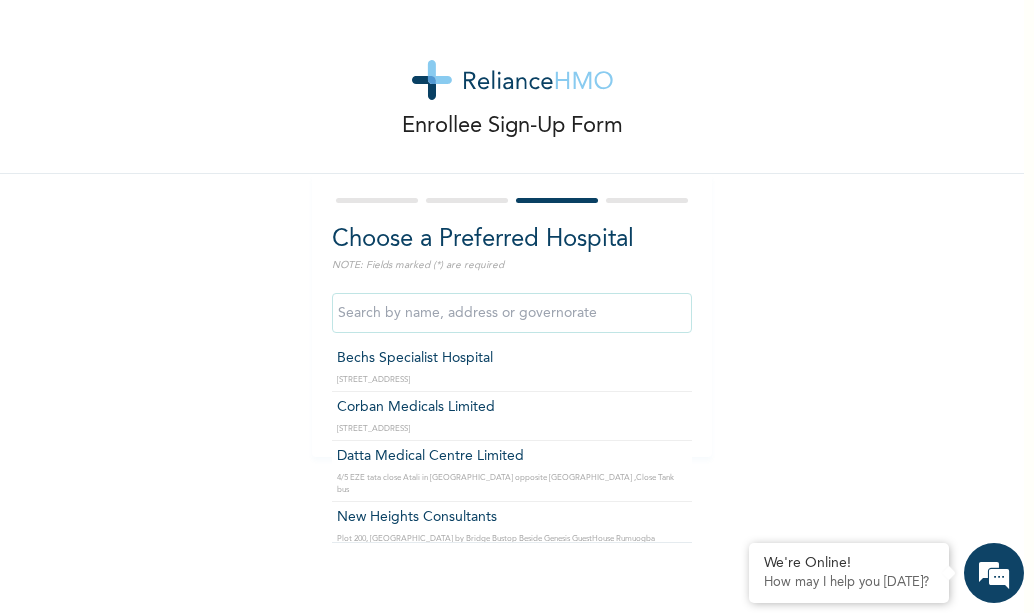 click at bounding box center [512, 313] 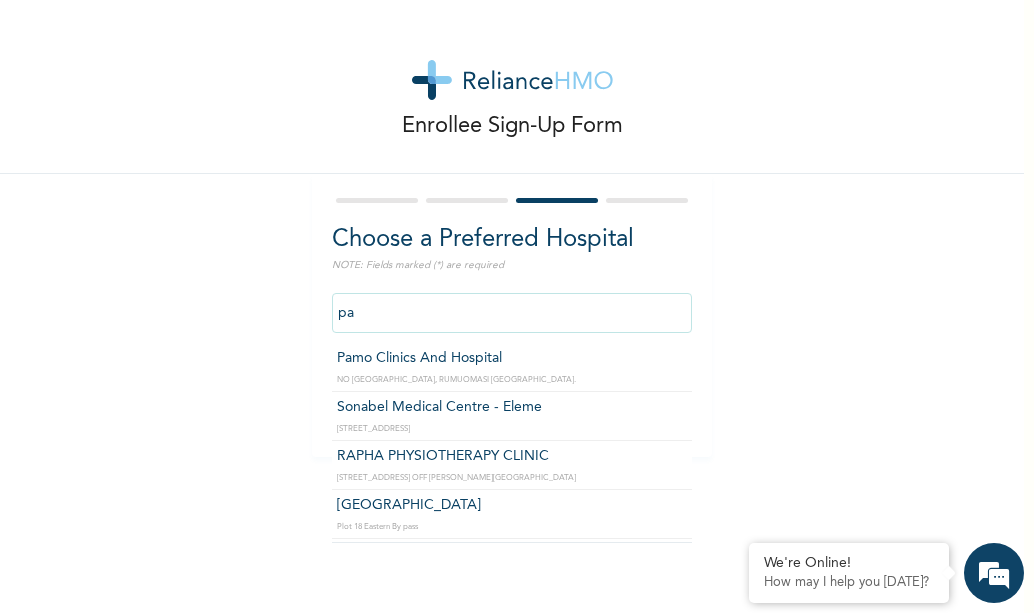 type on "Pamo Clinics And Hospital" 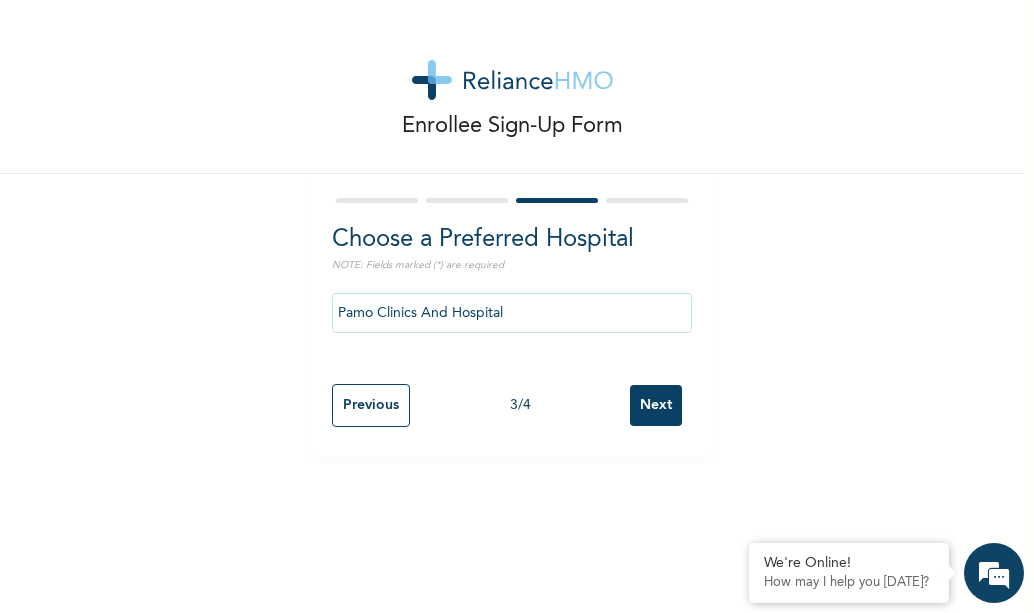 click on "Next" at bounding box center (656, 405) 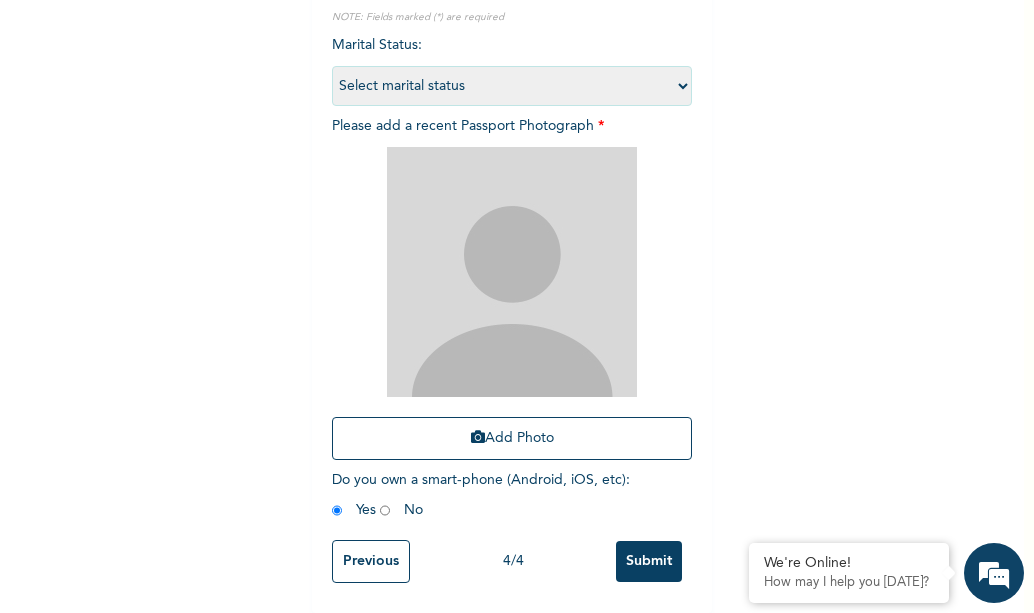 scroll, scrollTop: 263, scrollLeft: 0, axis: vertical 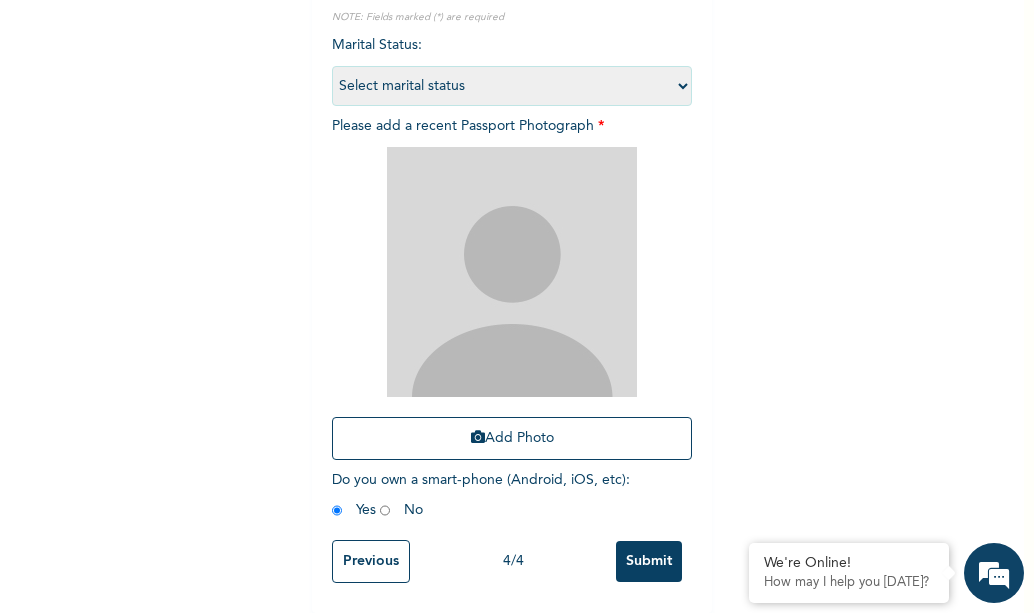 radio on "true" 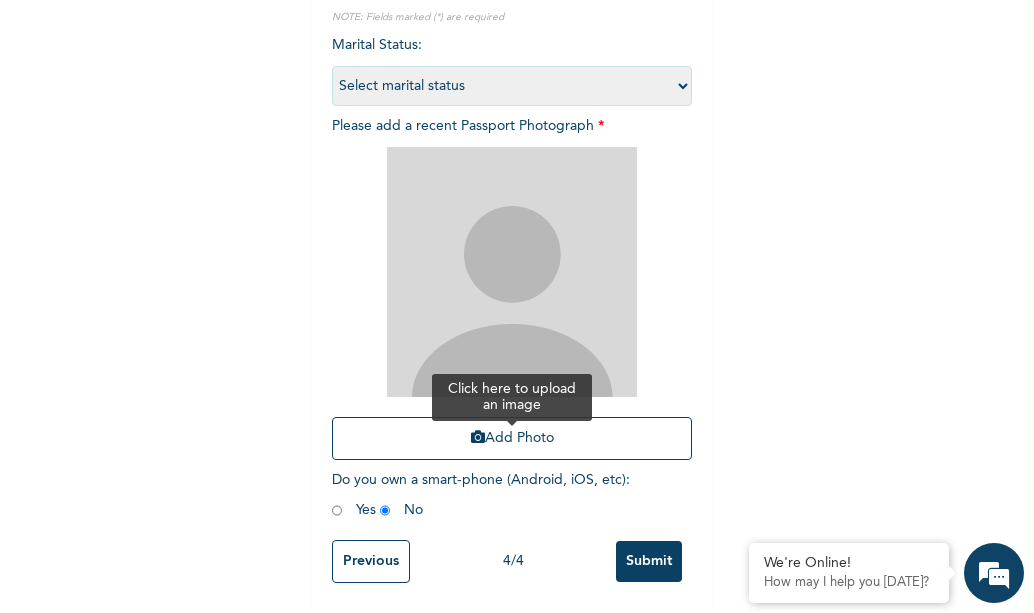 click on "Add Photo" at bounding box center (512, 438) 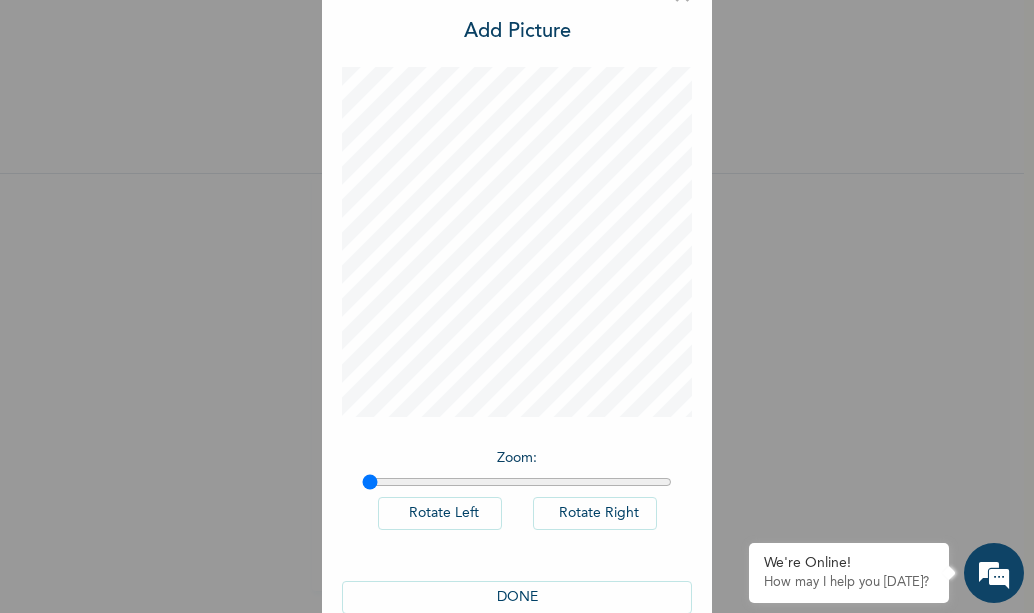 scroll, scrollTop: 85, scrollLeft: 0, axis: vertical 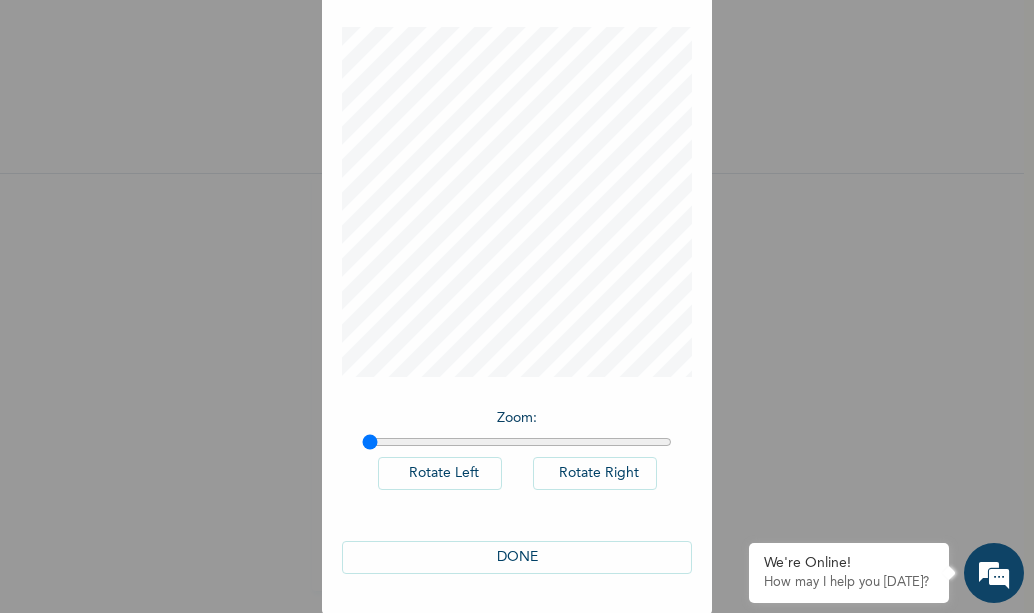 click on "DONE" at bounding box center (517, 557) 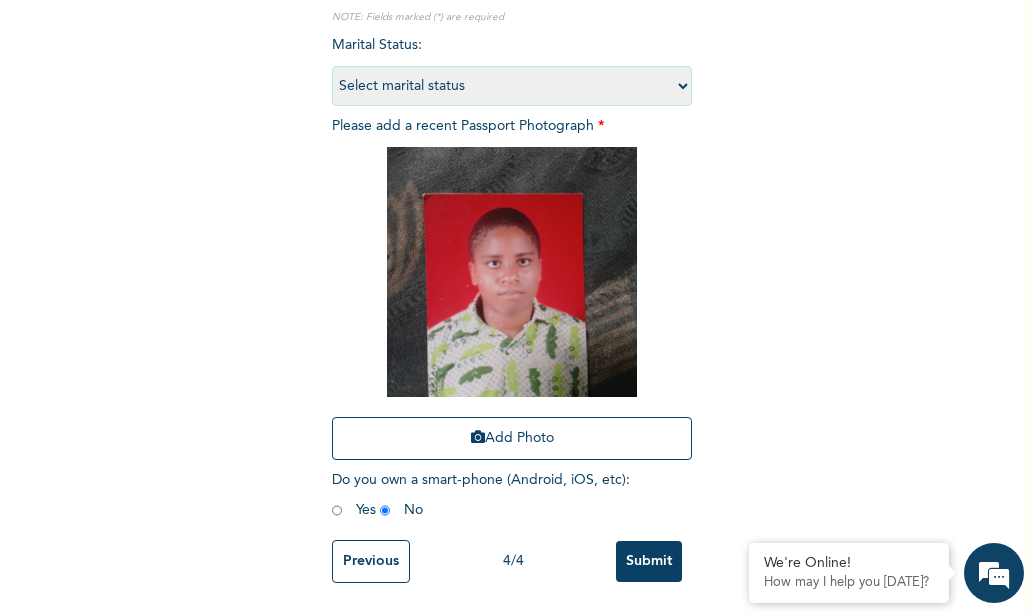 click on "Submit" at bounding box center [649, 561] 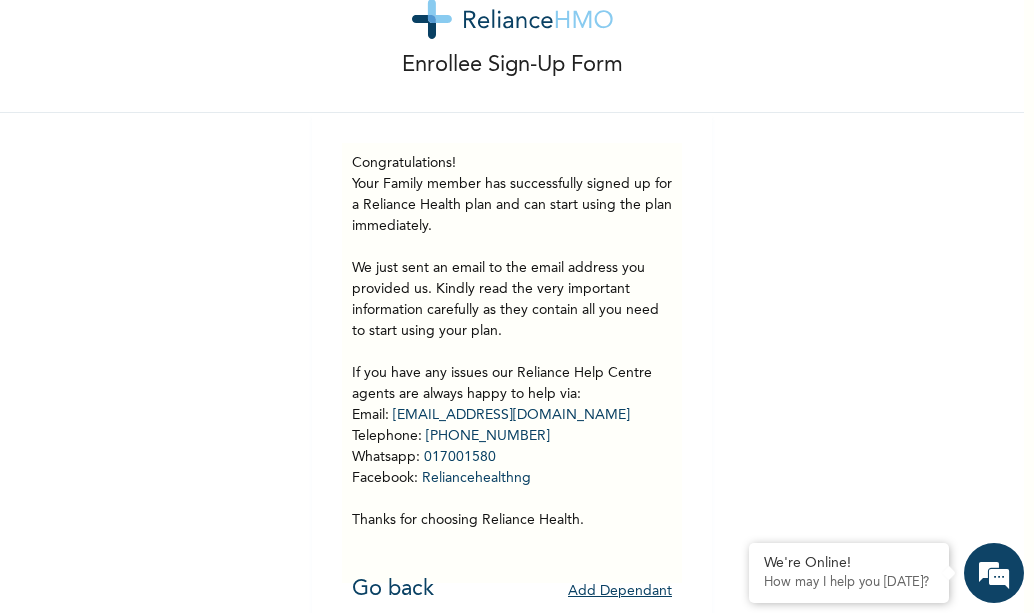 scroll, scrollTop: 90, scrollLeft: 0, axis: vertical 